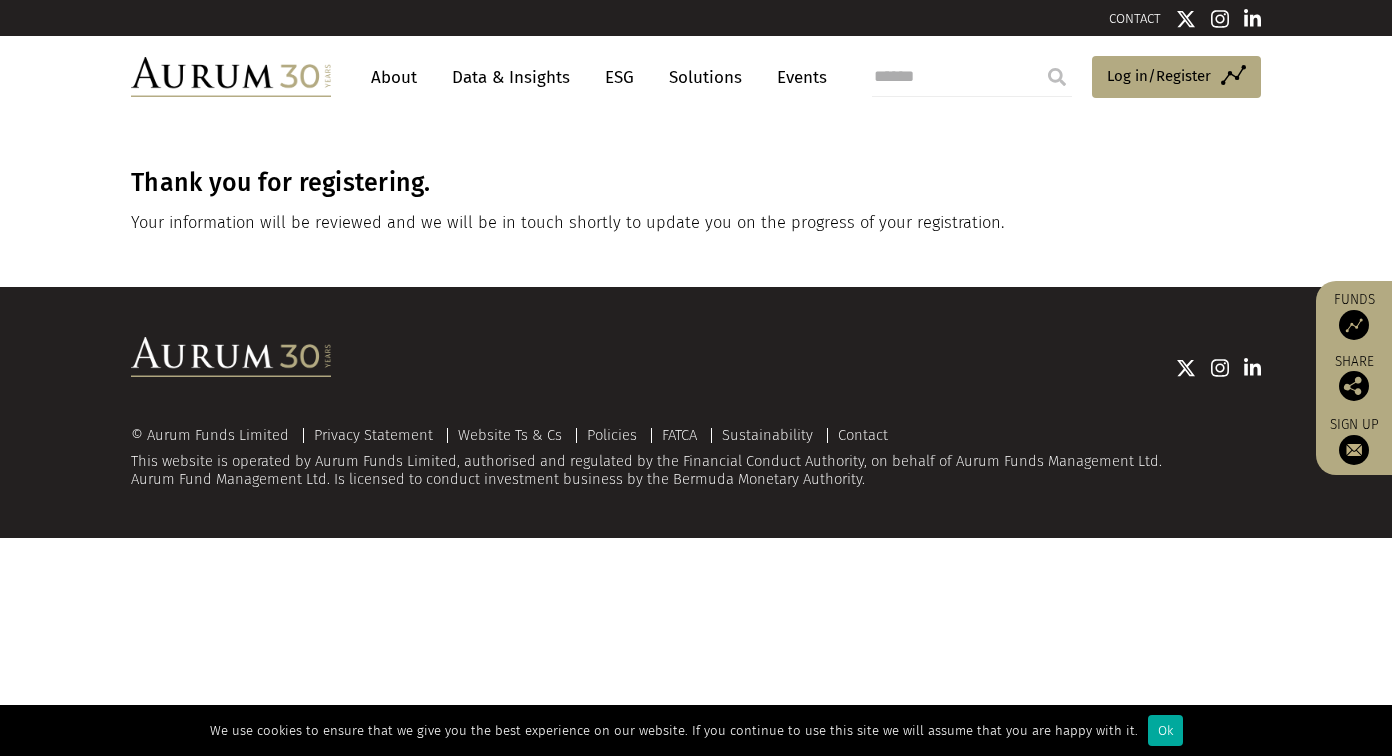 scroll, scrollTop: 0, scrollLeft: 0, axis: both 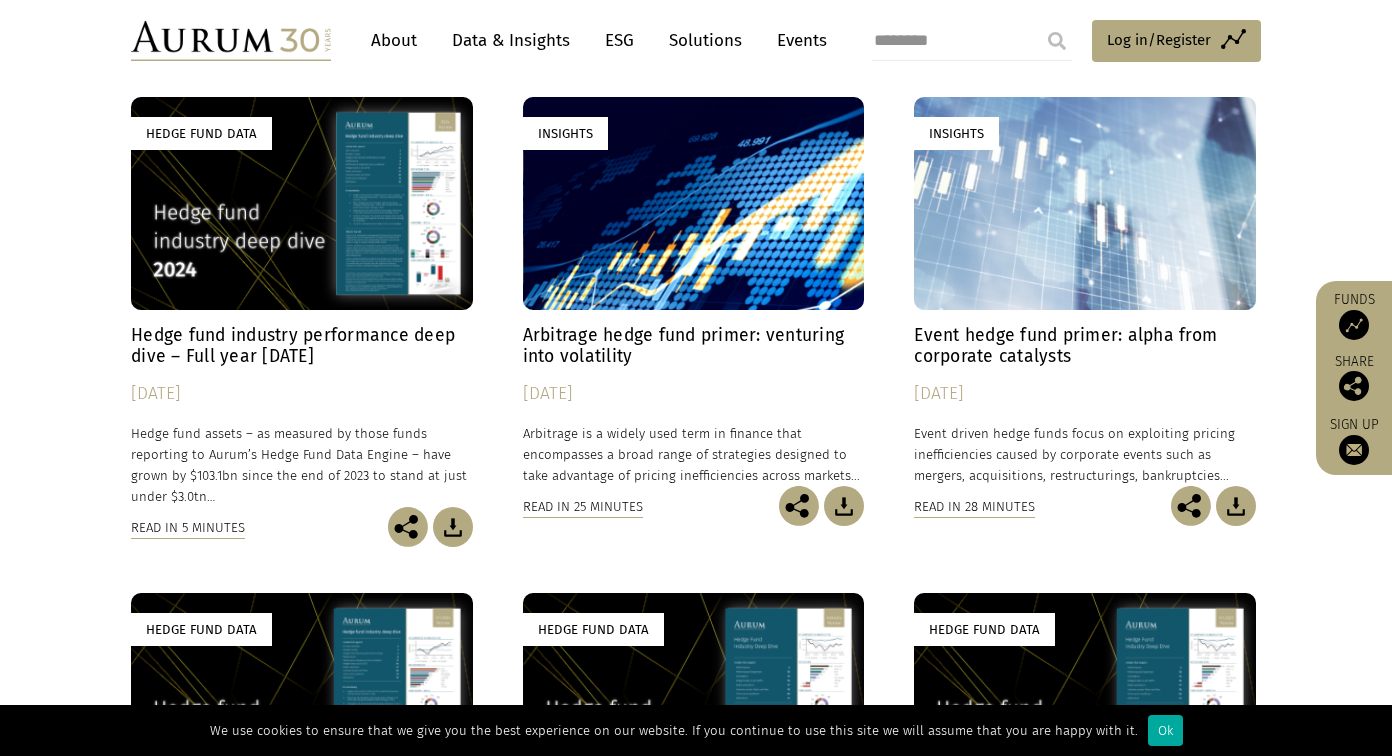 click at bounding box center [1236, 506] 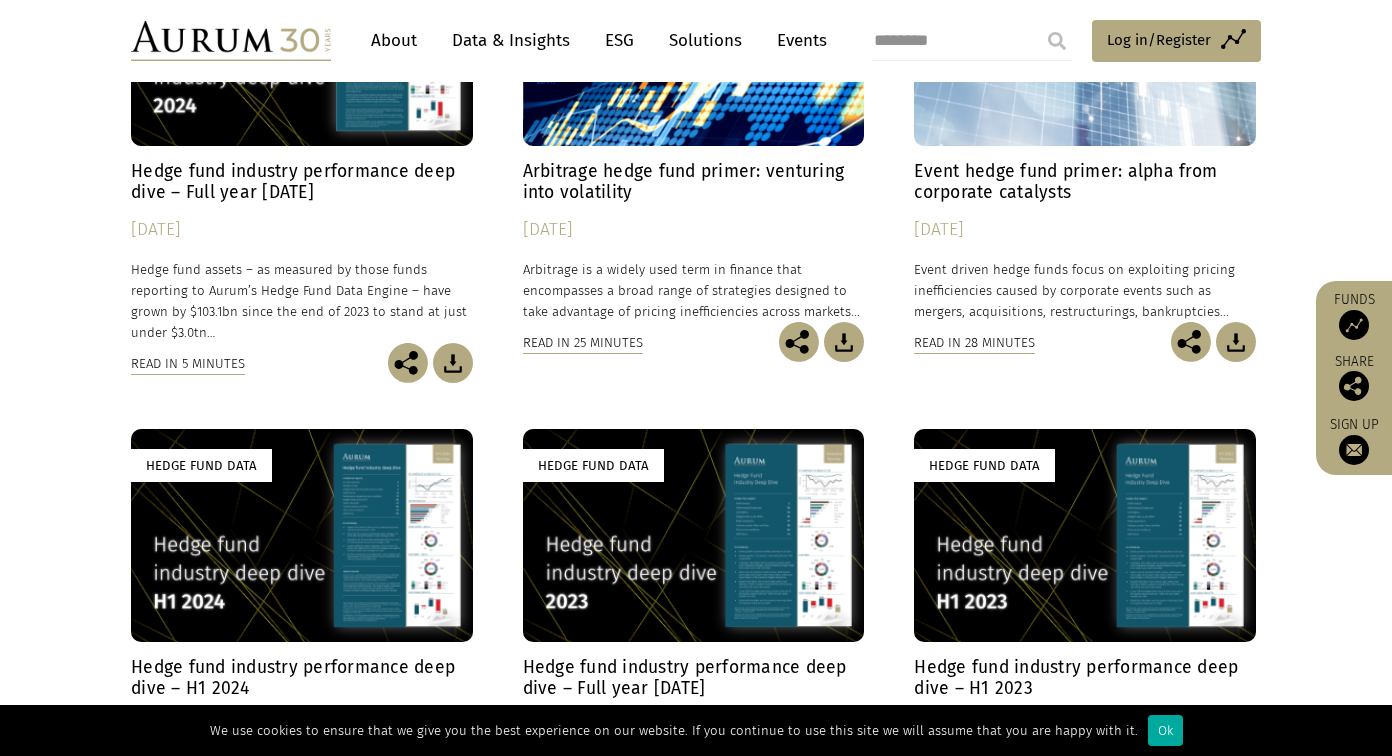 scroll, scrollTop: 400, scrollLeft: 0, axis: vertical 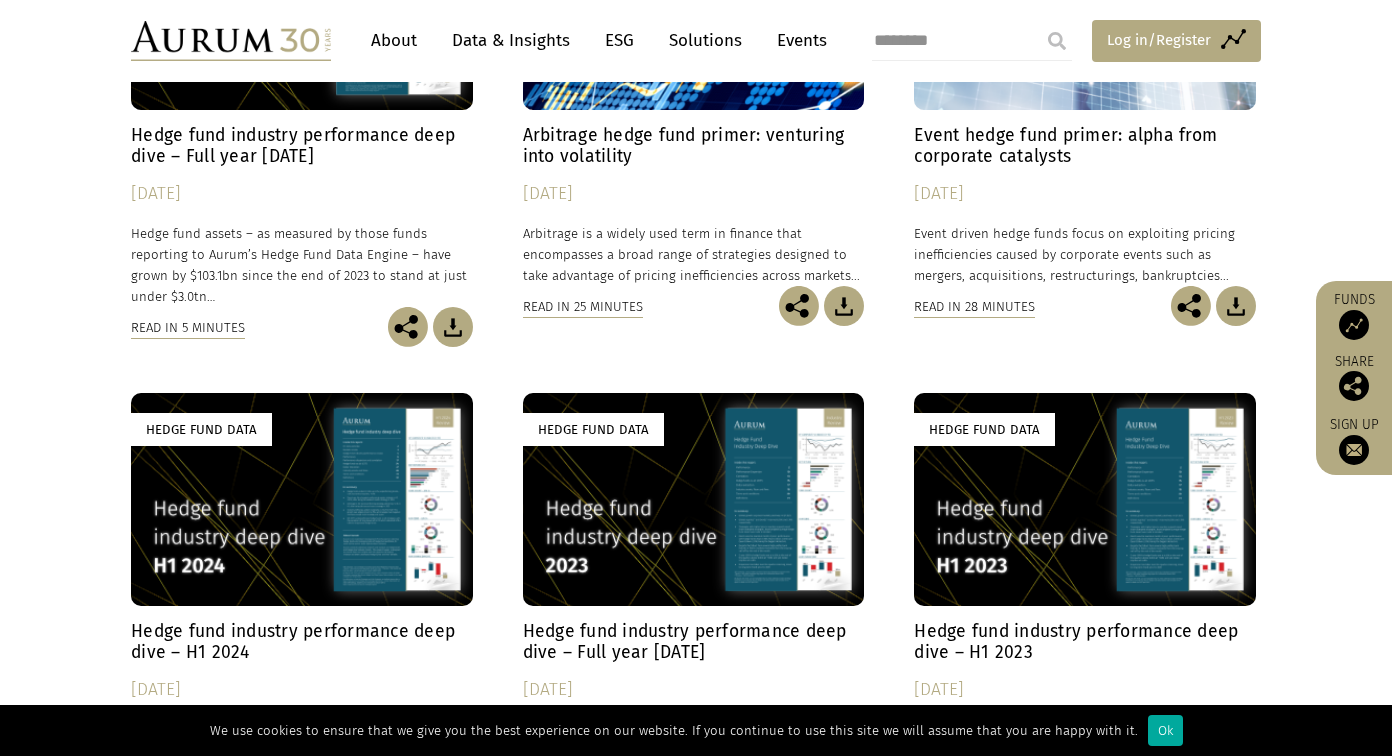 click on "Access Funds Log in/Register" at bounding box center (1176, 41) 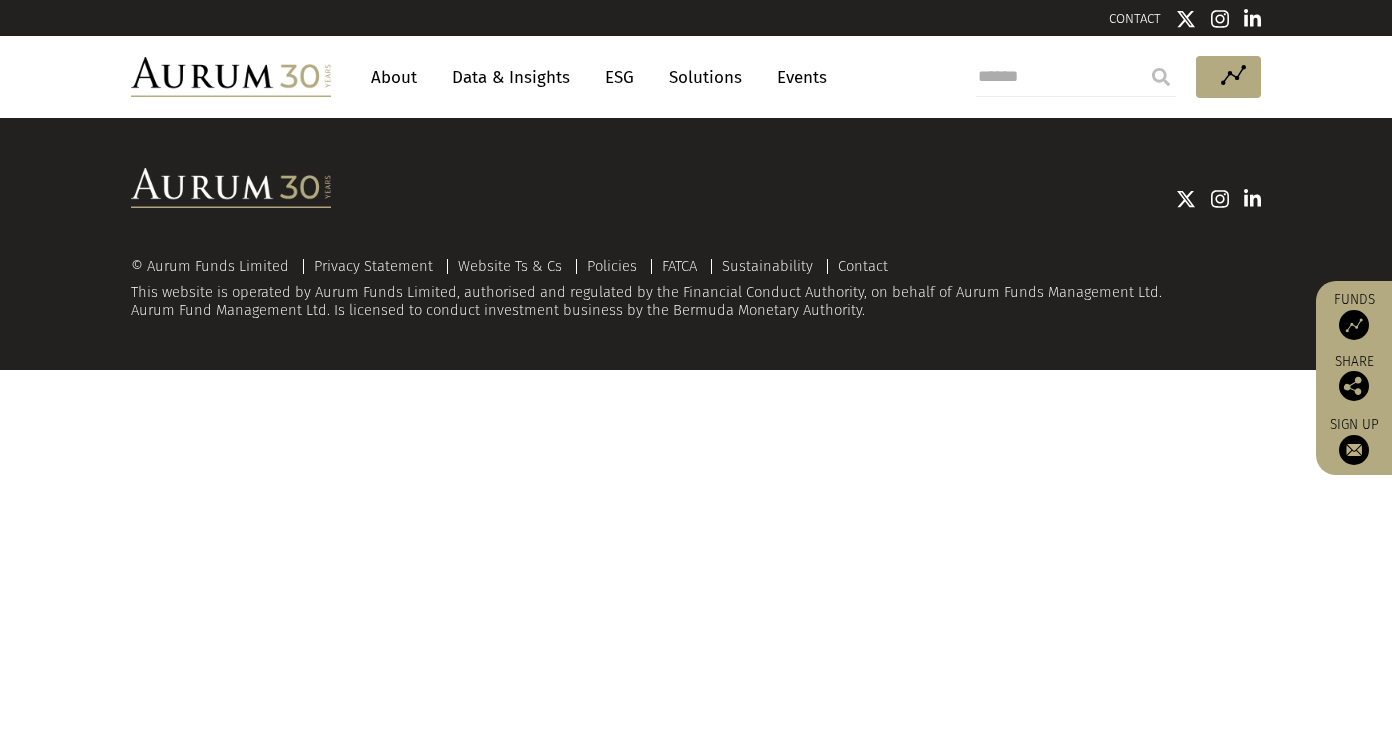 scroll, scrollTop: 0, scrollLeft: 0, axis: both 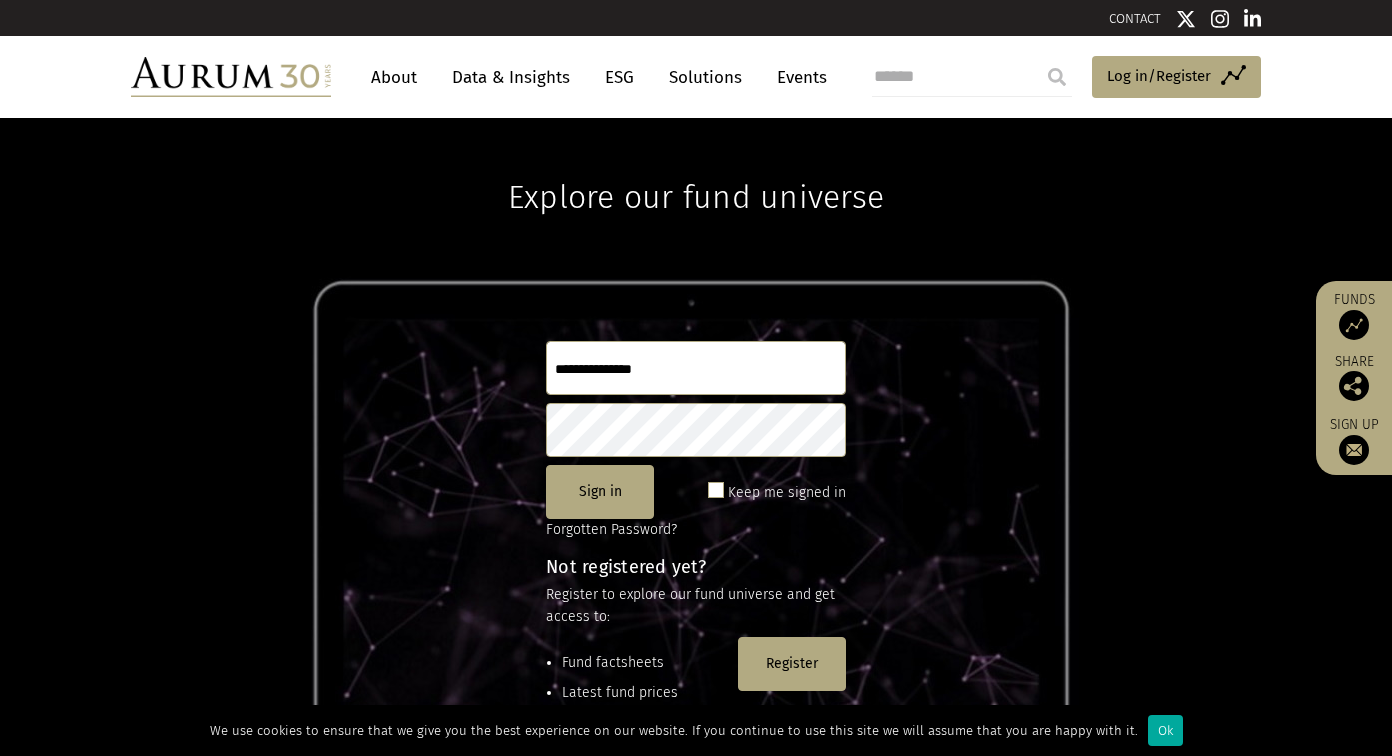 click 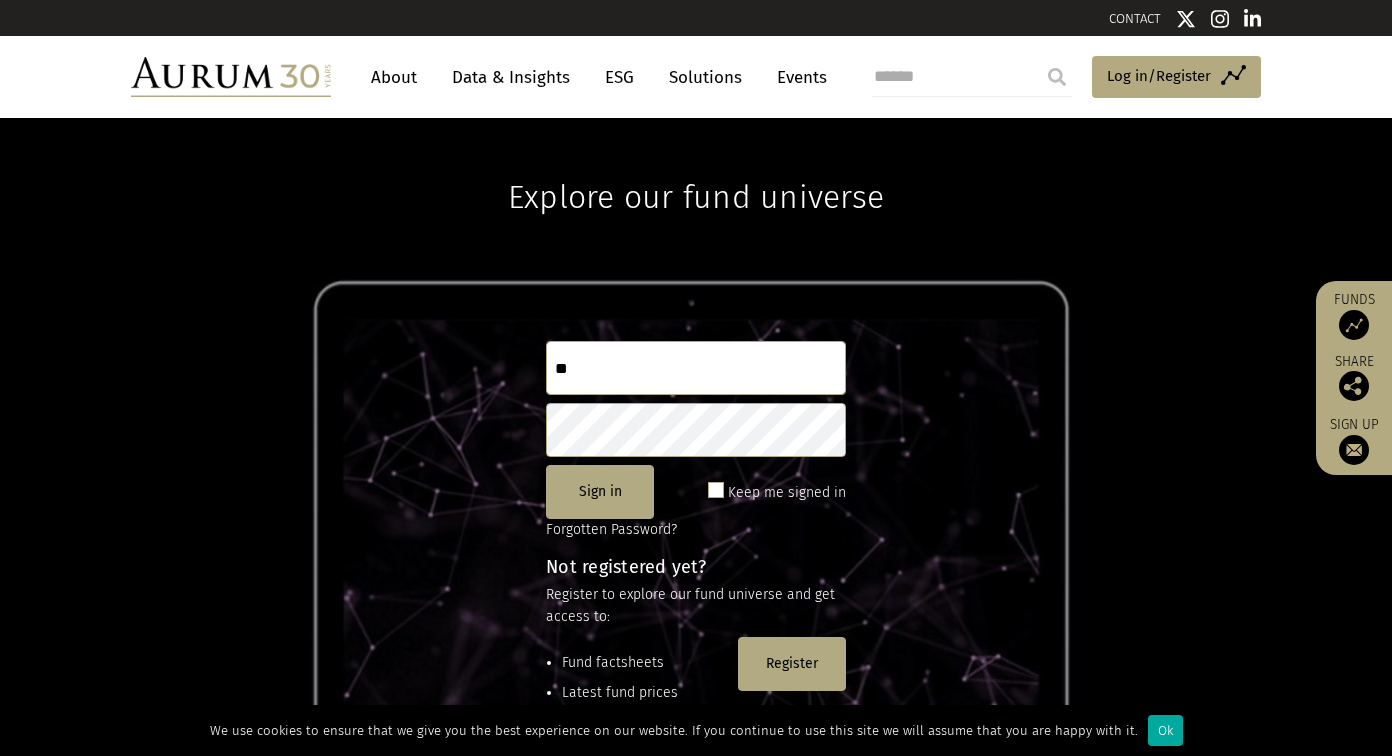 type on "*" 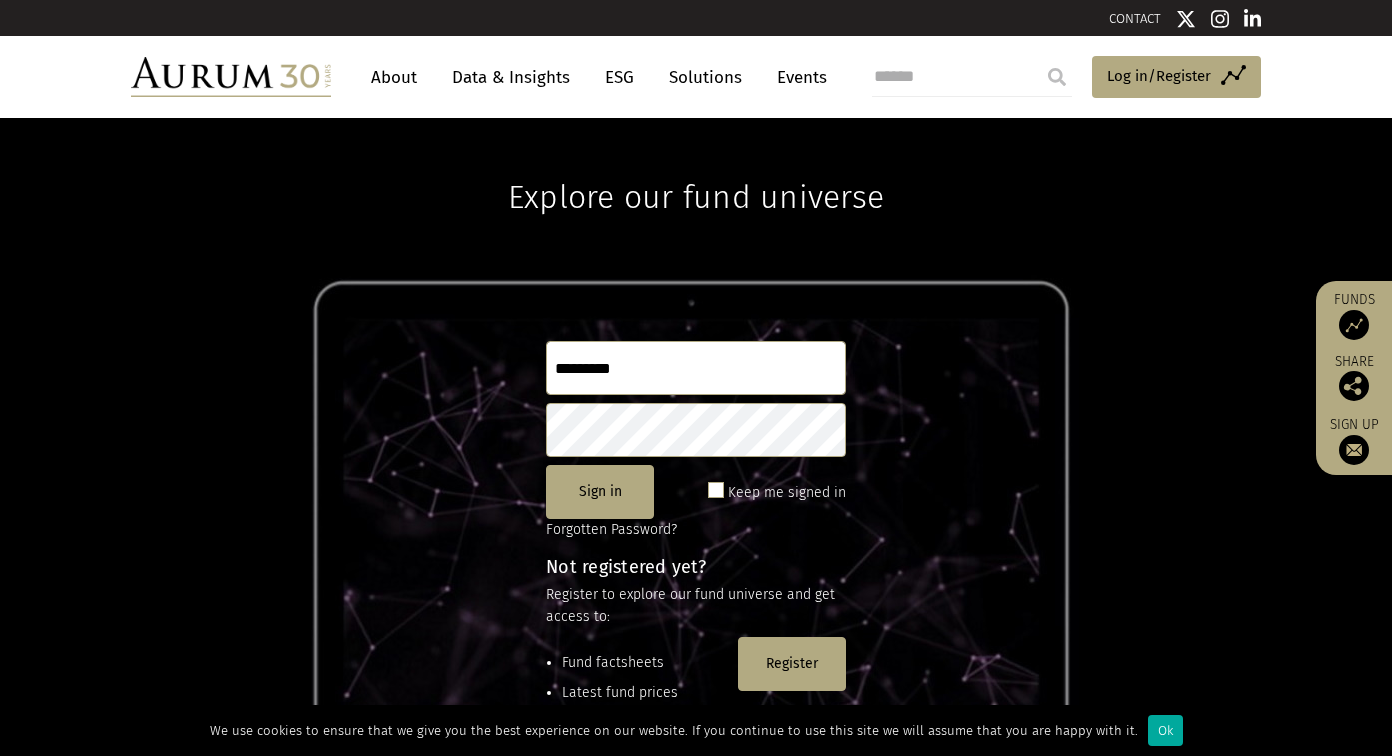 type on "*********" 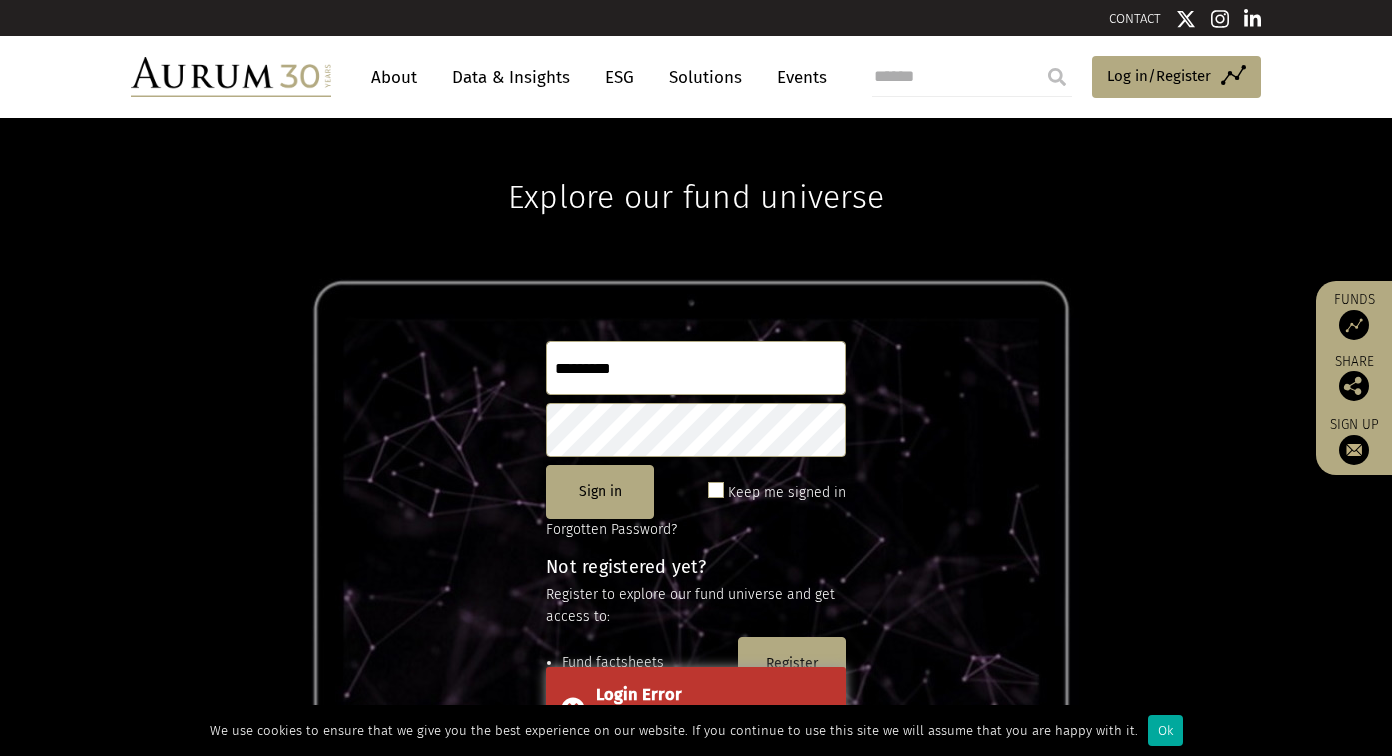 click on "Explore our fund universe *********  Sign in  Keep me signed in Forgotten Password? Not registered yet? Register to explore our fund universe and get access to: Fund factsheets Latest fund prices Document library Historic fund performance  Register" 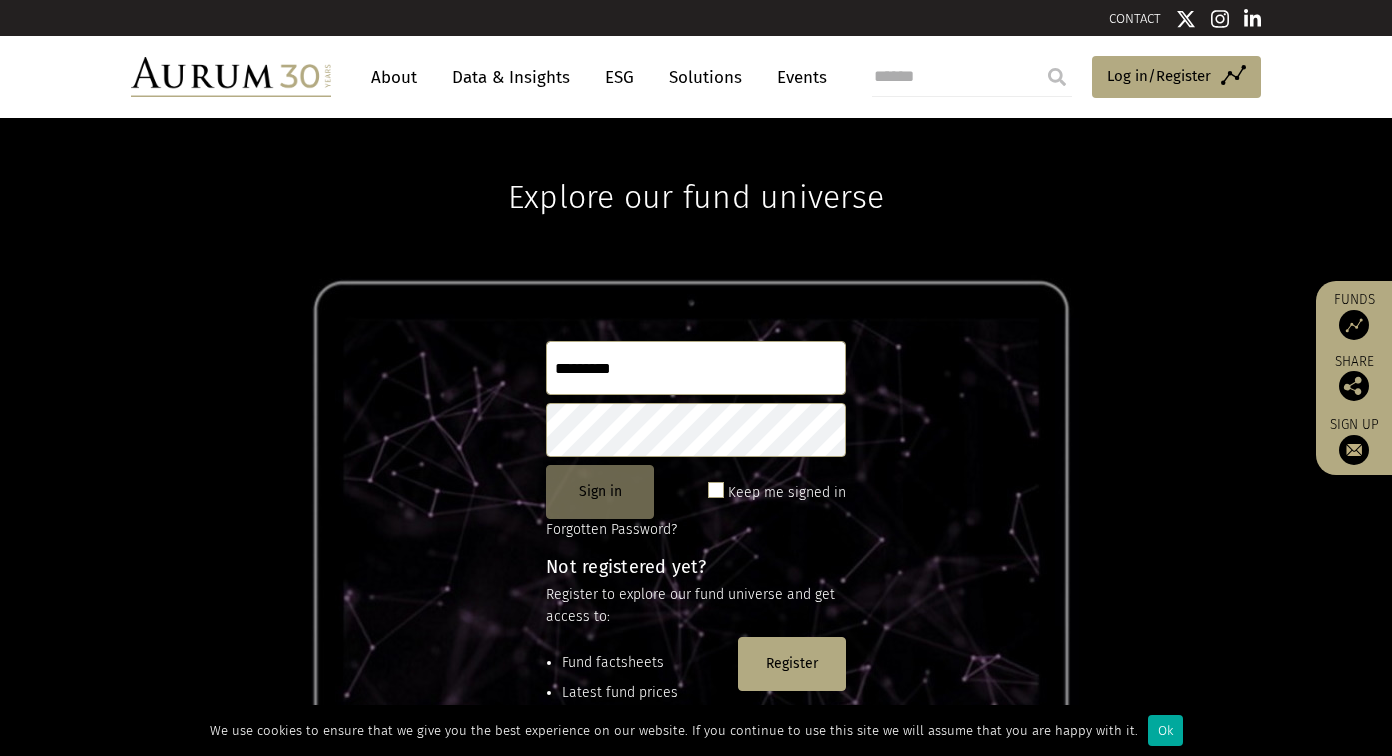 click on "Sign in" 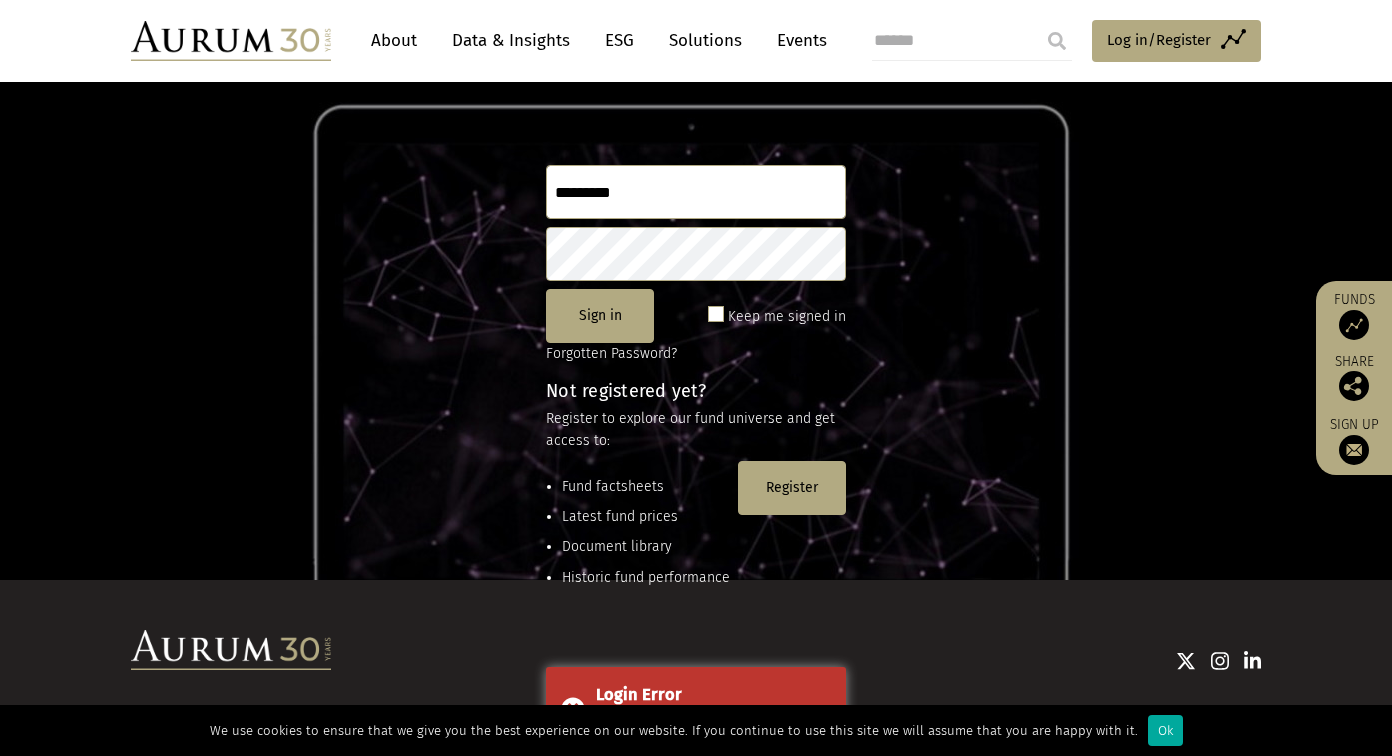 scroll, scrollTop: 151, scrollLeft: 0, axis: vertical 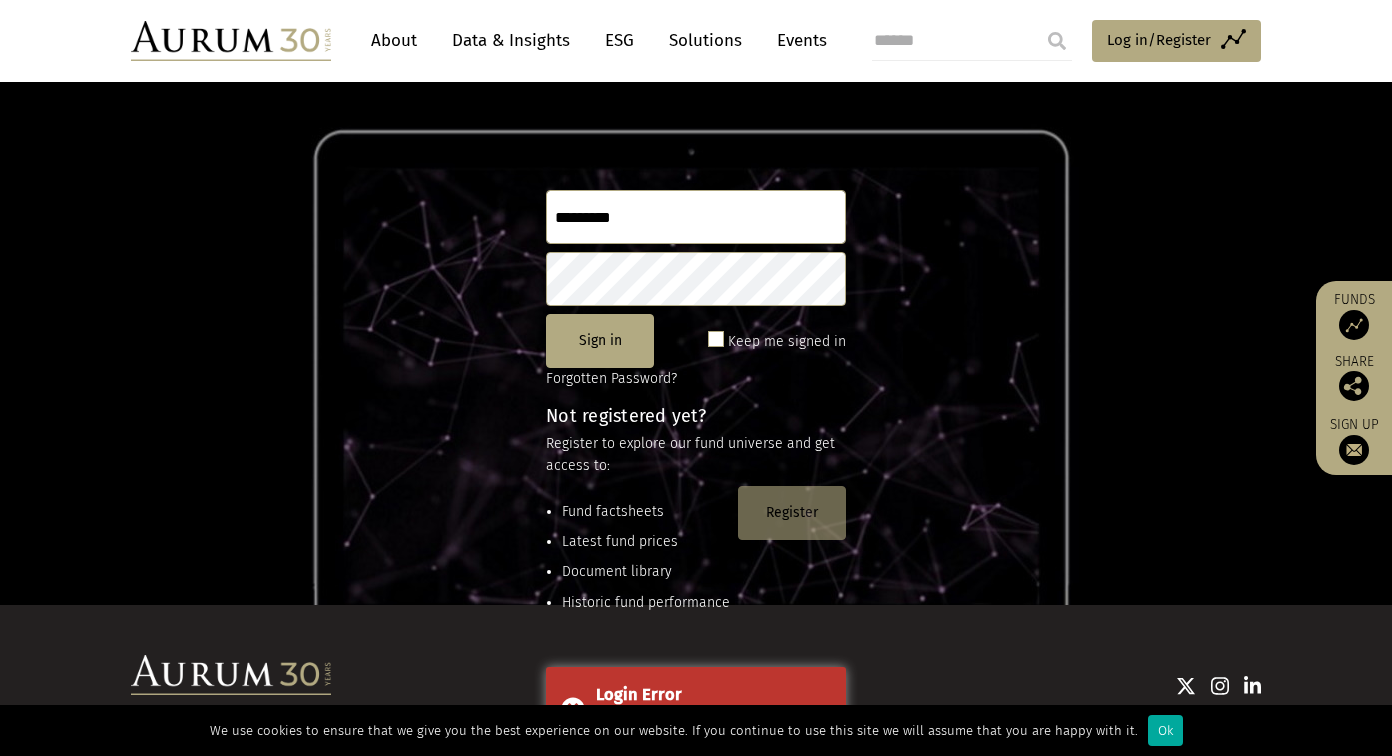 click on "Register" 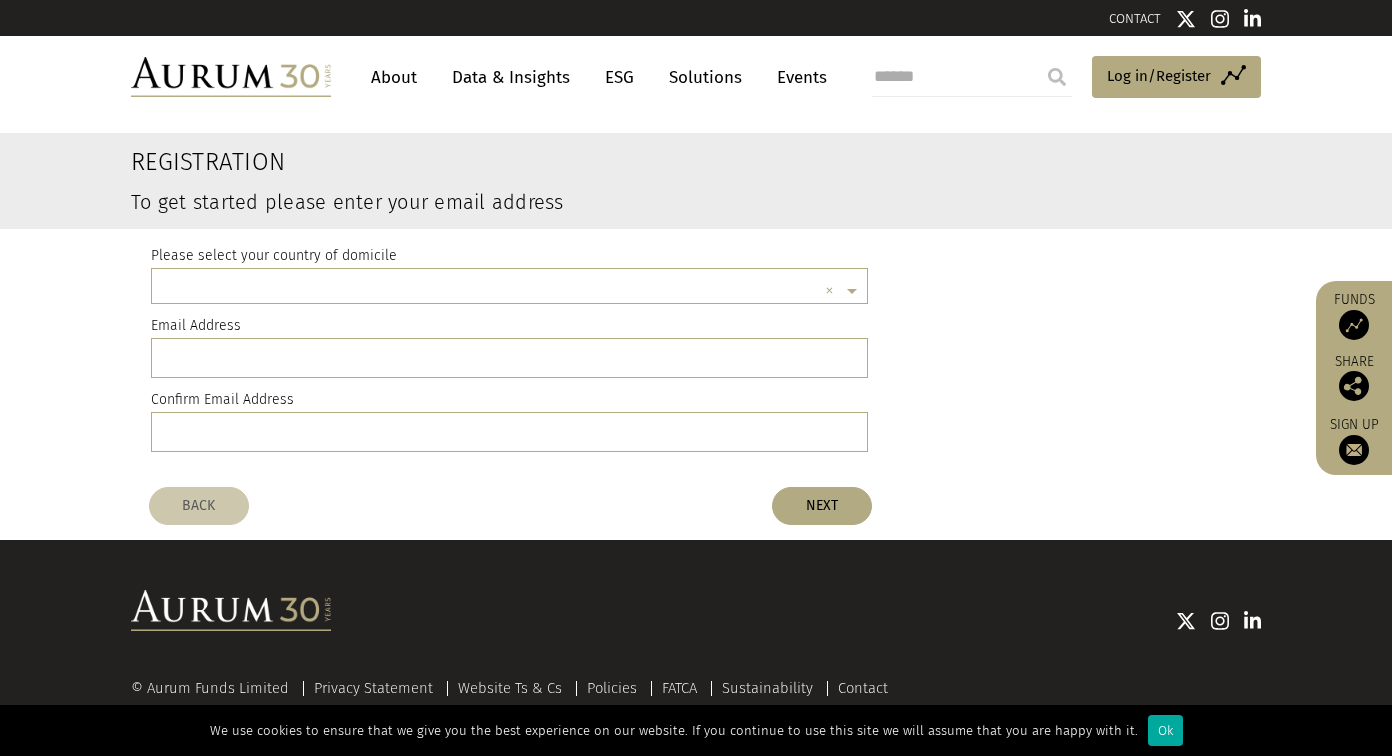 scroll, scrollTop: 5, scrollLeft: 0, axis: vertical 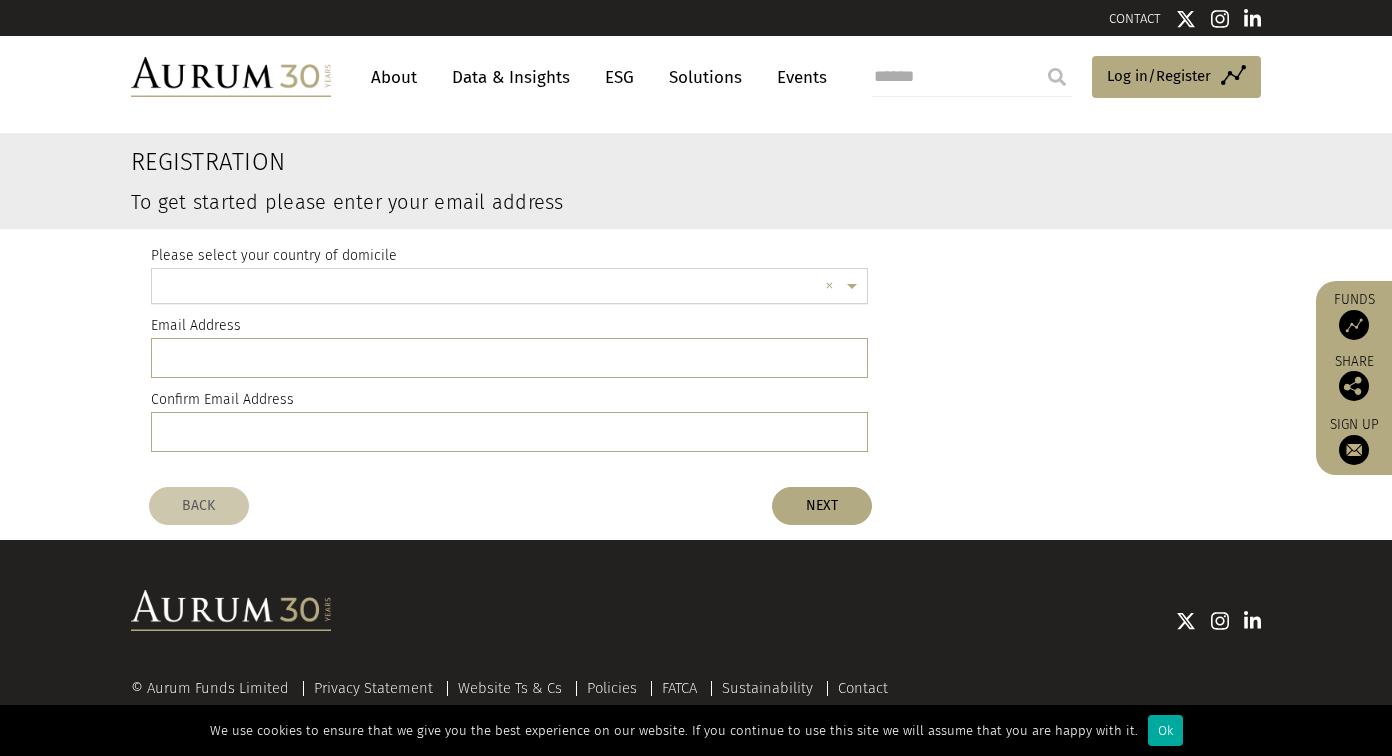 click at bounding box center [489, 289] 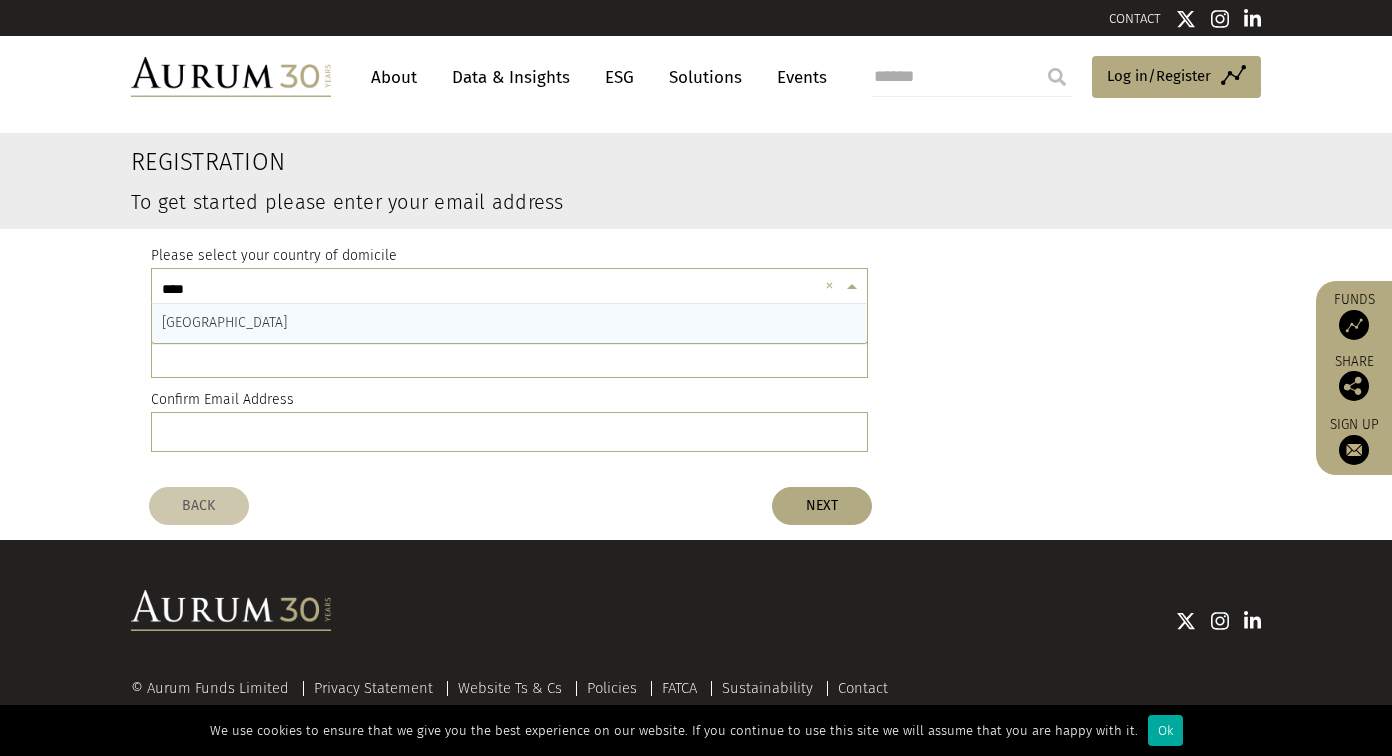 type on "*****" 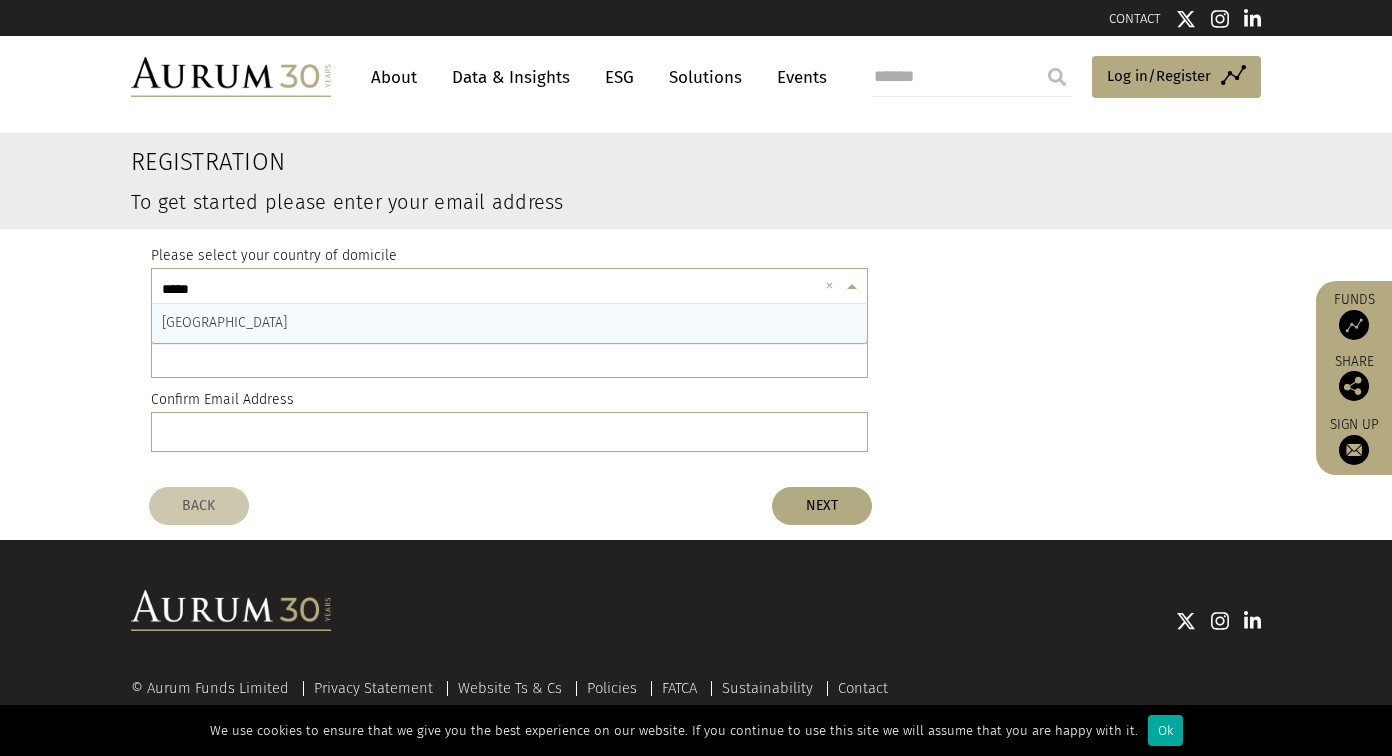 click on "CHINA" at bounding box center (509, 323) 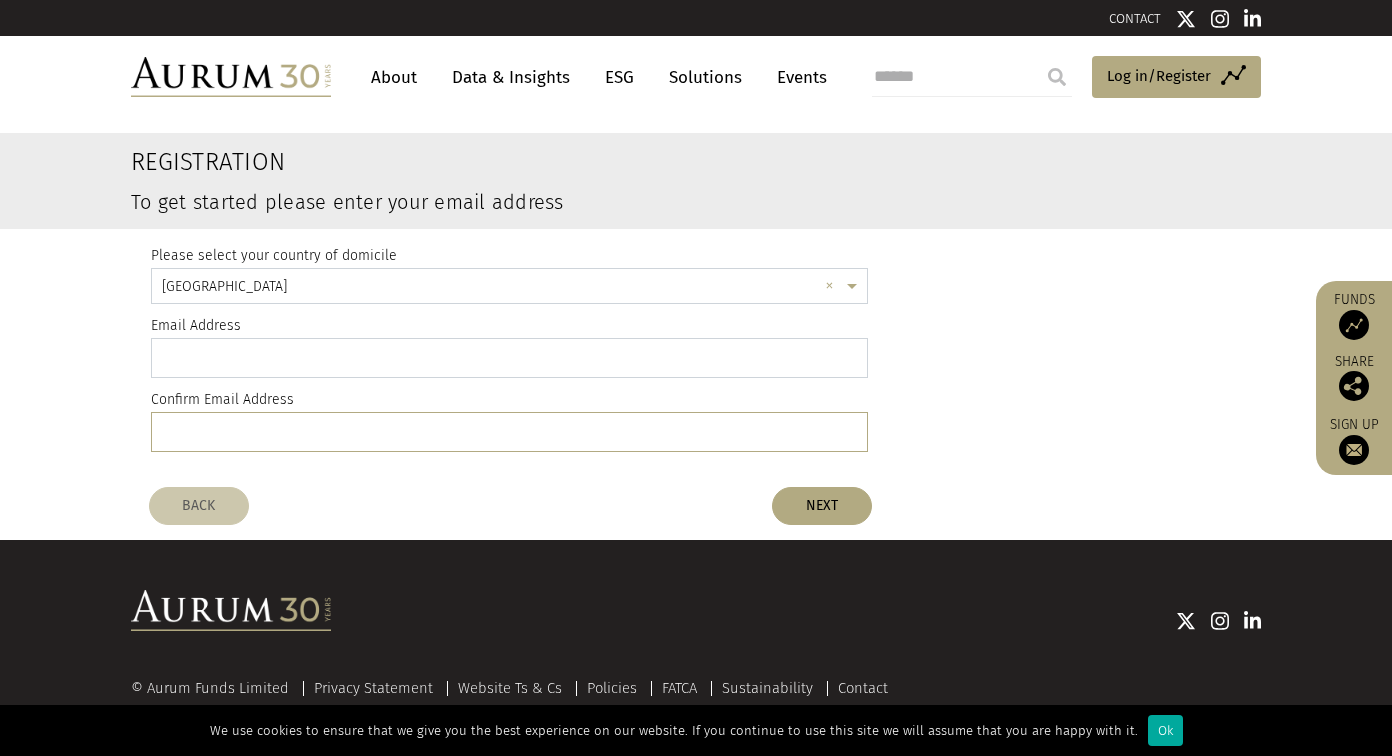 click at bounding box center (509, 358) 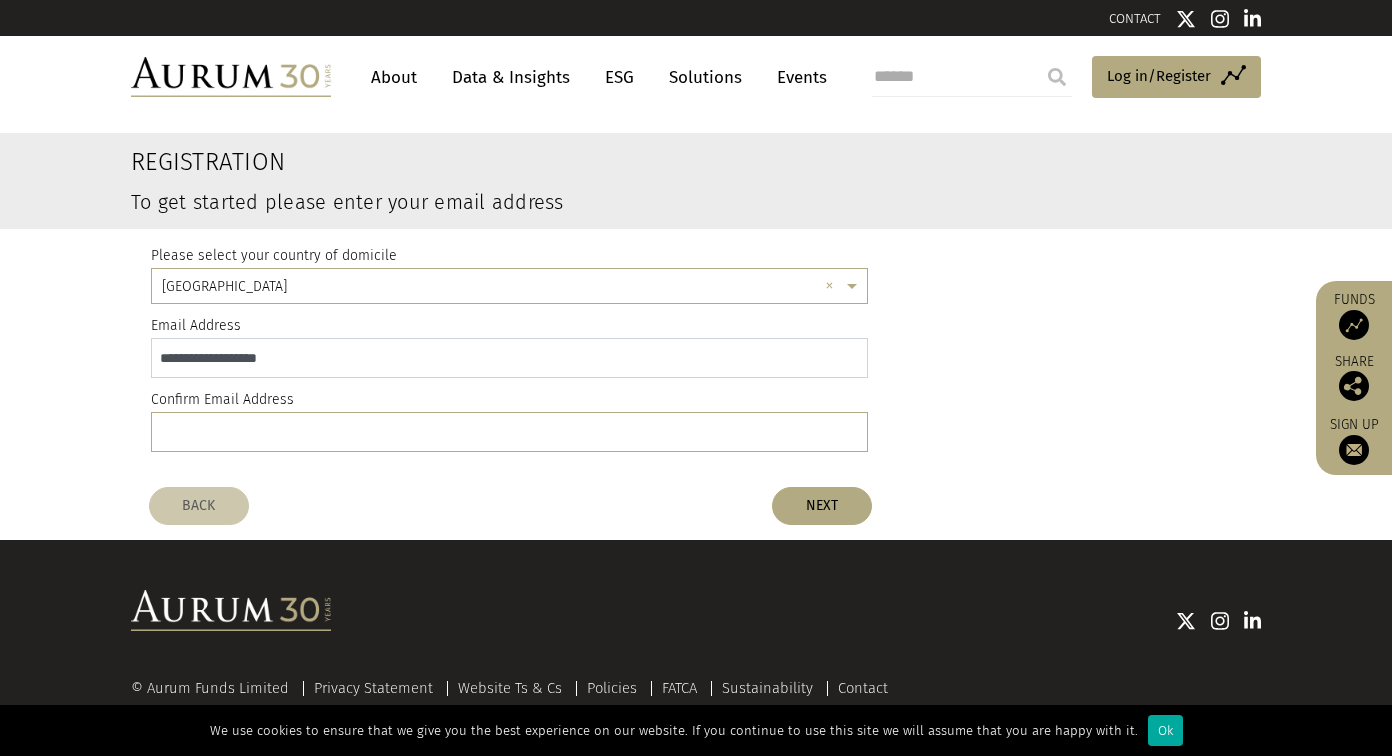 type on "**********" 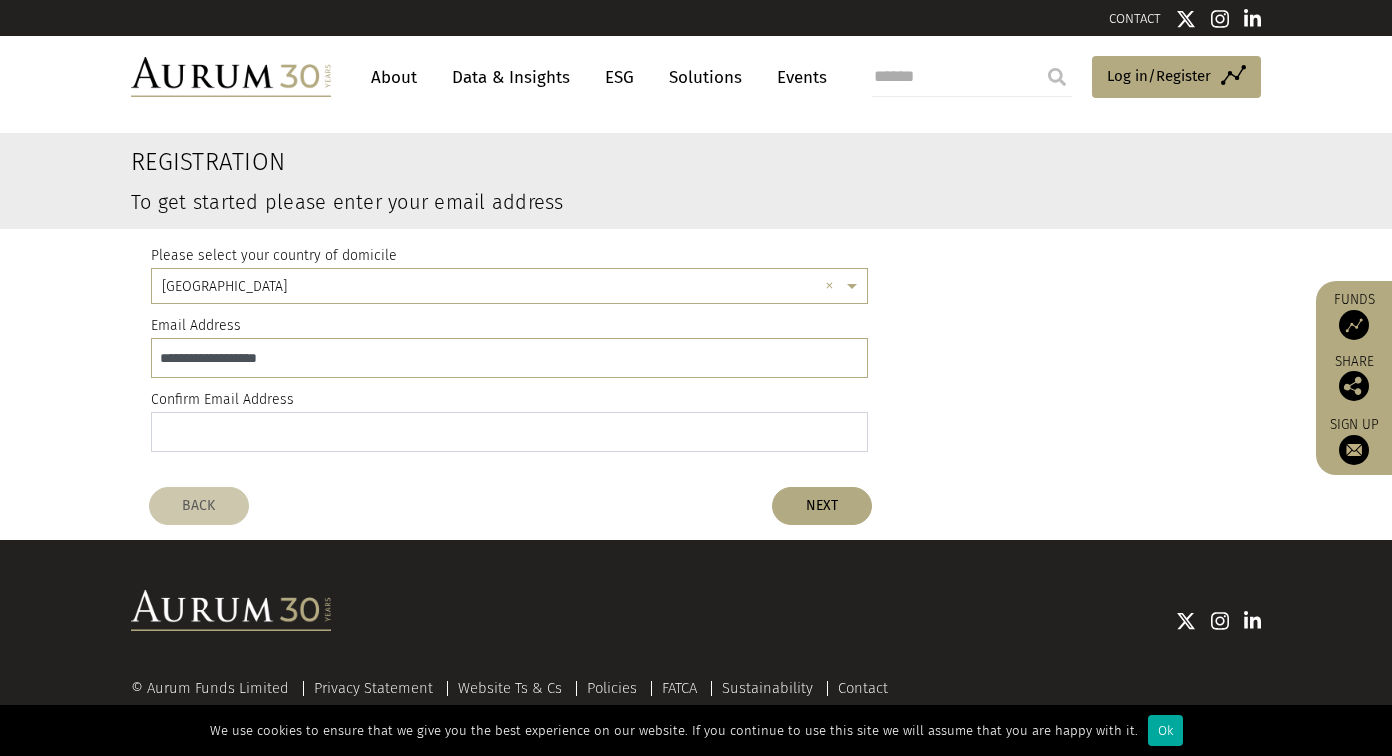 click at bounding box center [509, 432] 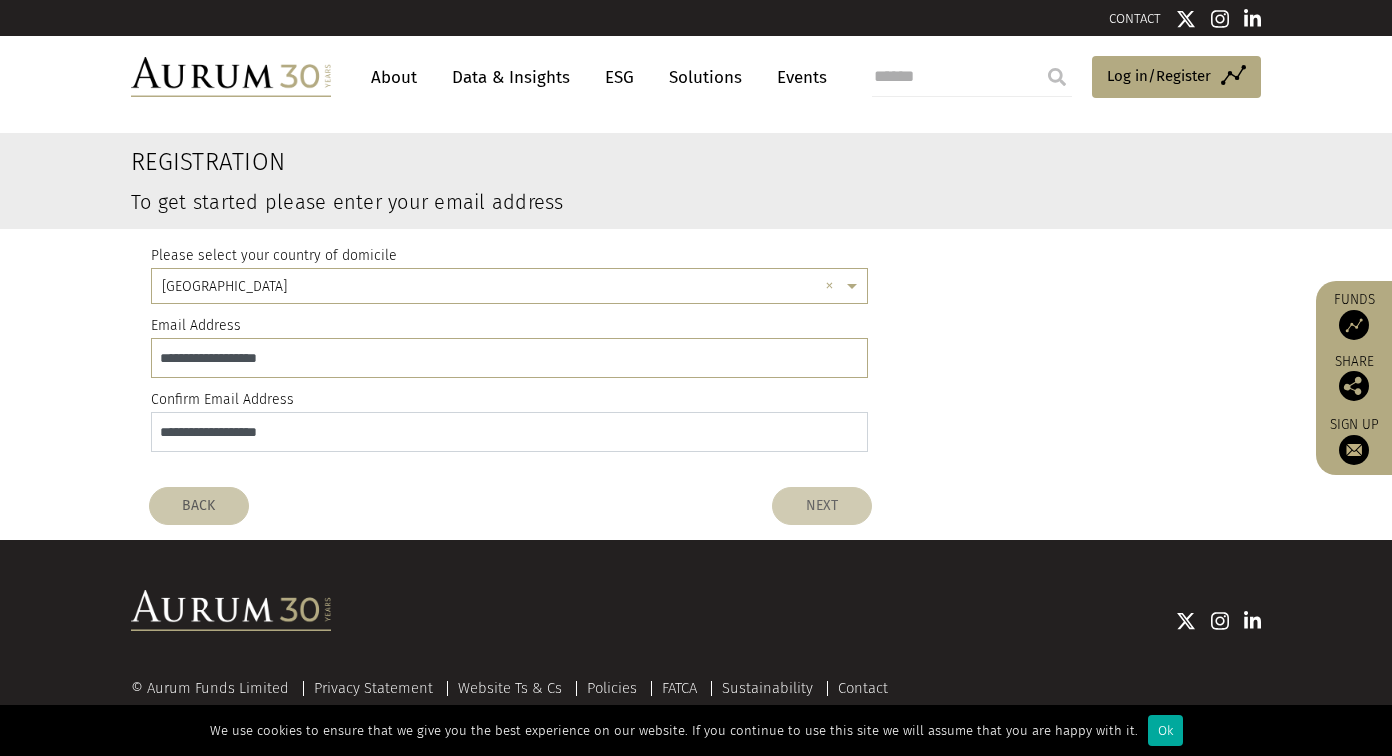 type on "**********" 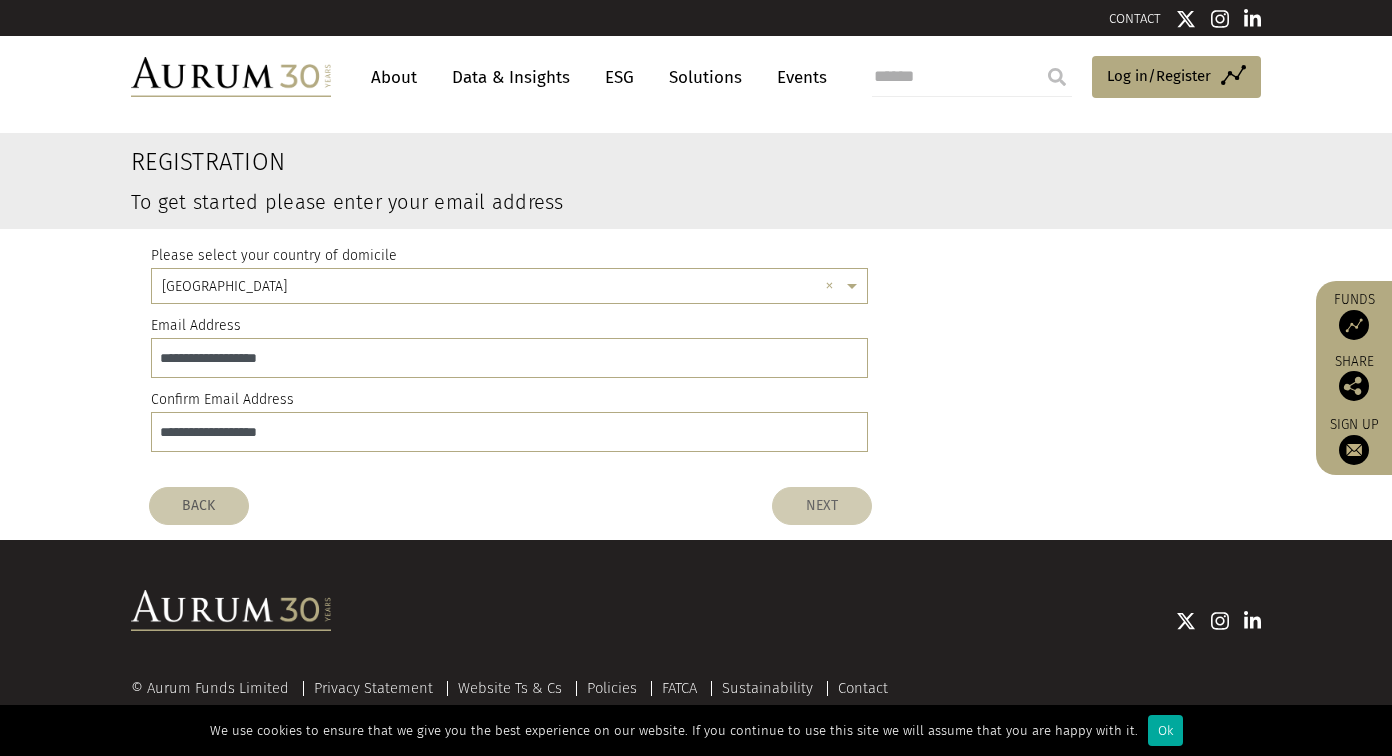 click on "NEXT" at bounding box center (822, 506) 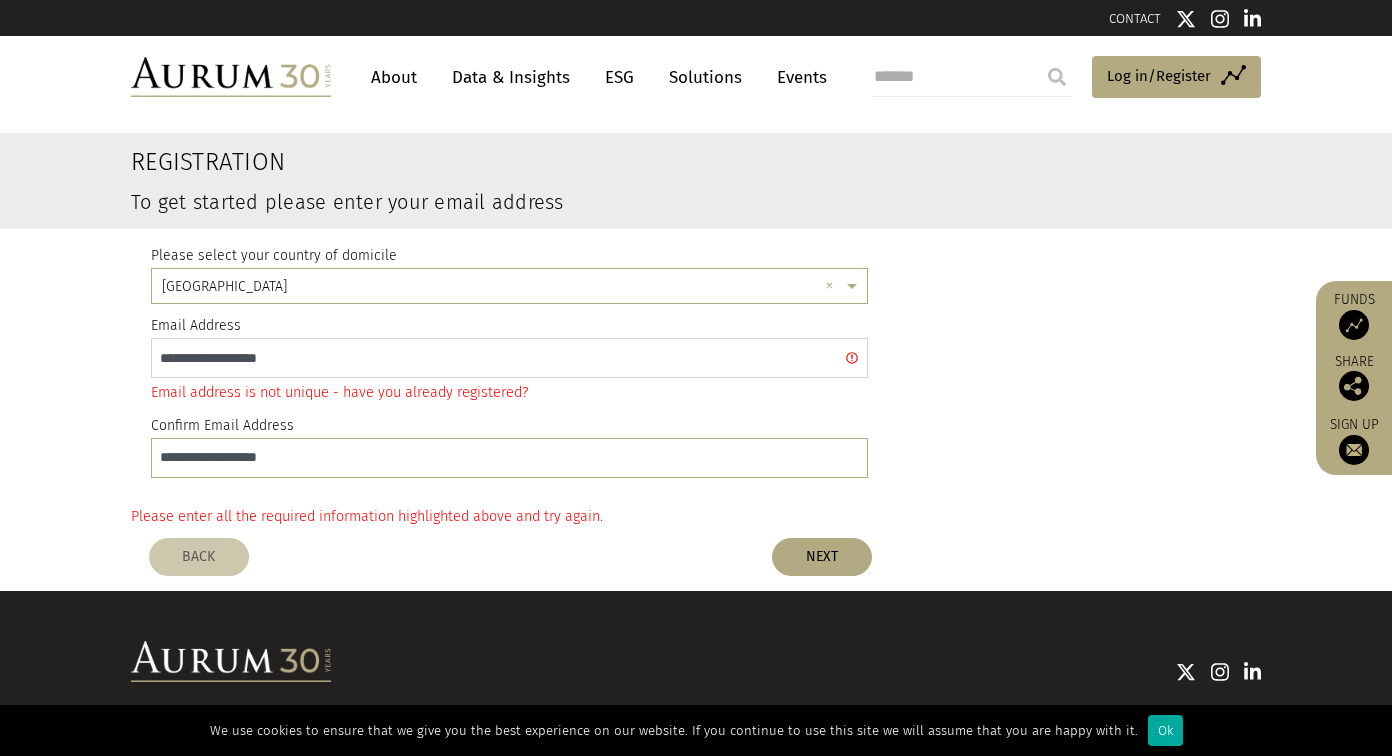 click on "**********" at bounding box center [509, 358] 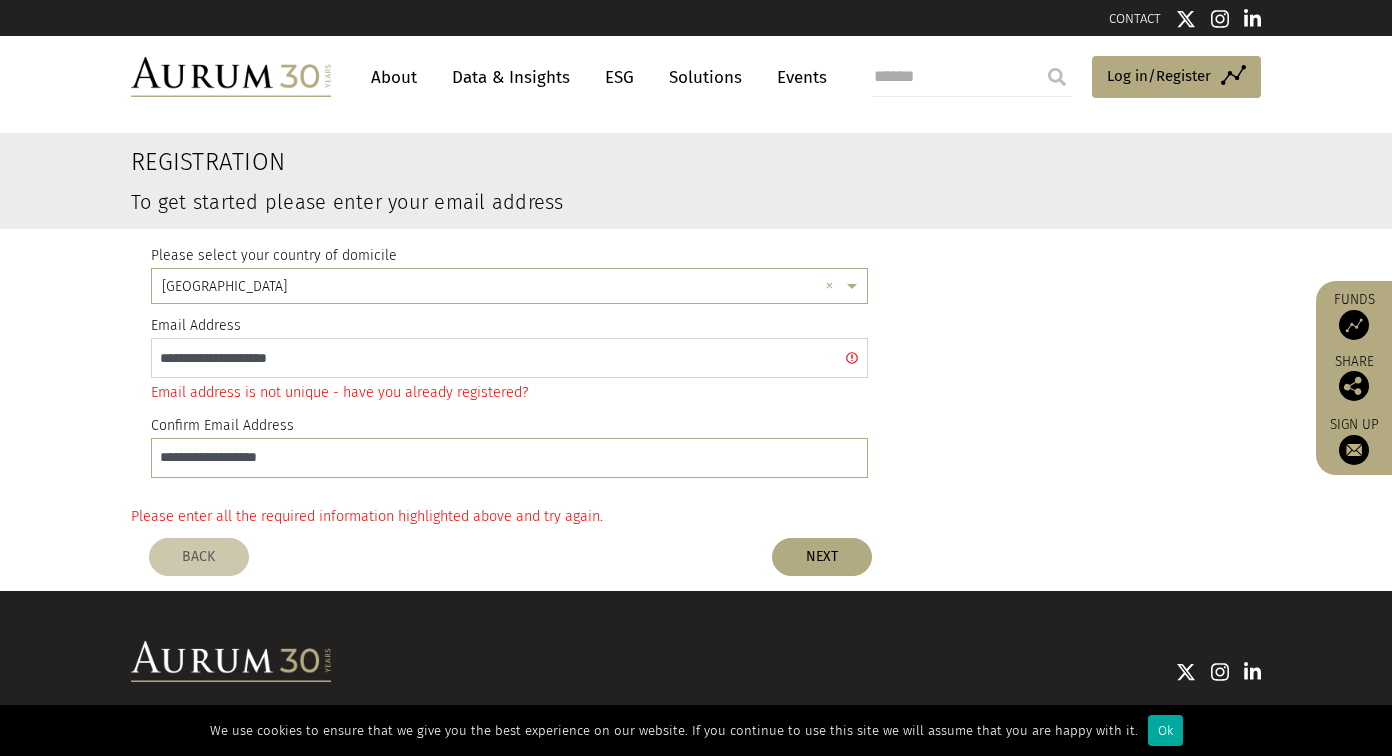 type on "**********" 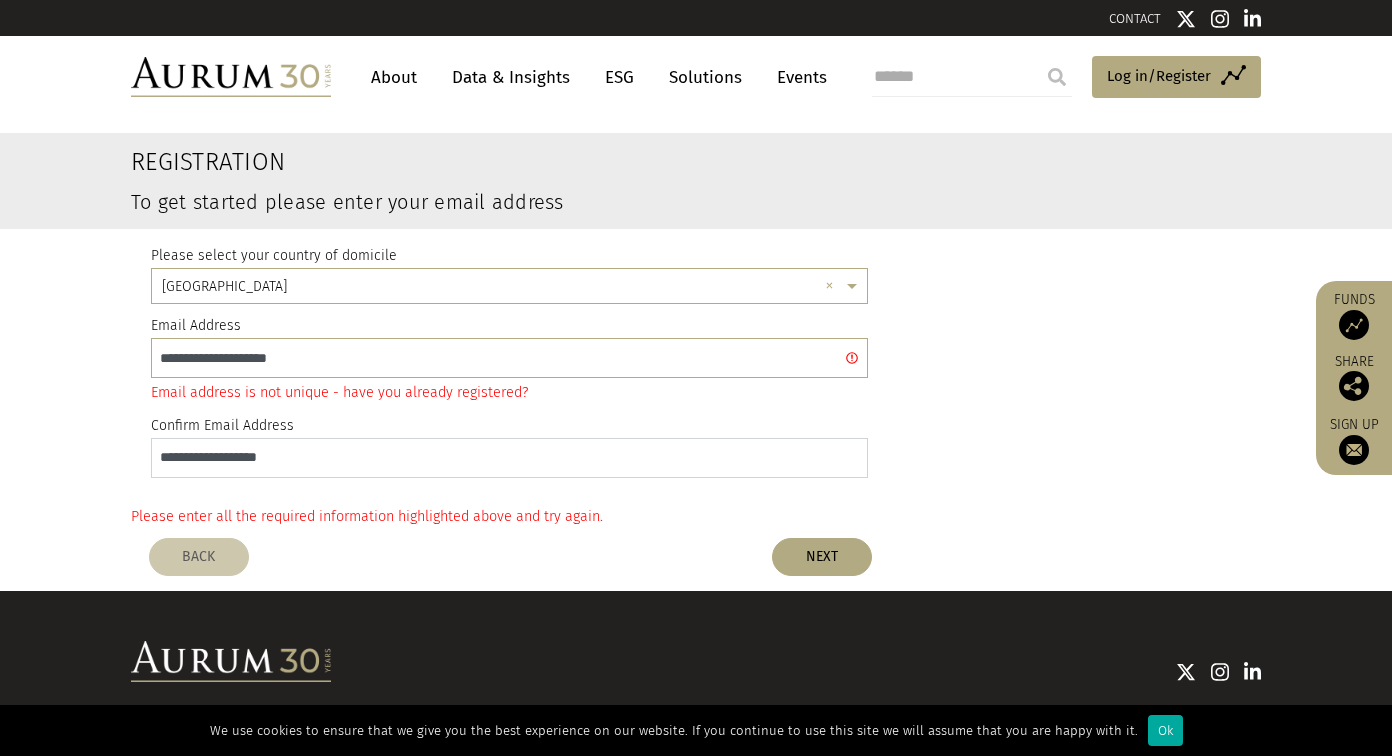 drag, startPoint x: 345, startPoint y: 457, endPoint x: 122, endPoint y: 461, distance: 223.03587 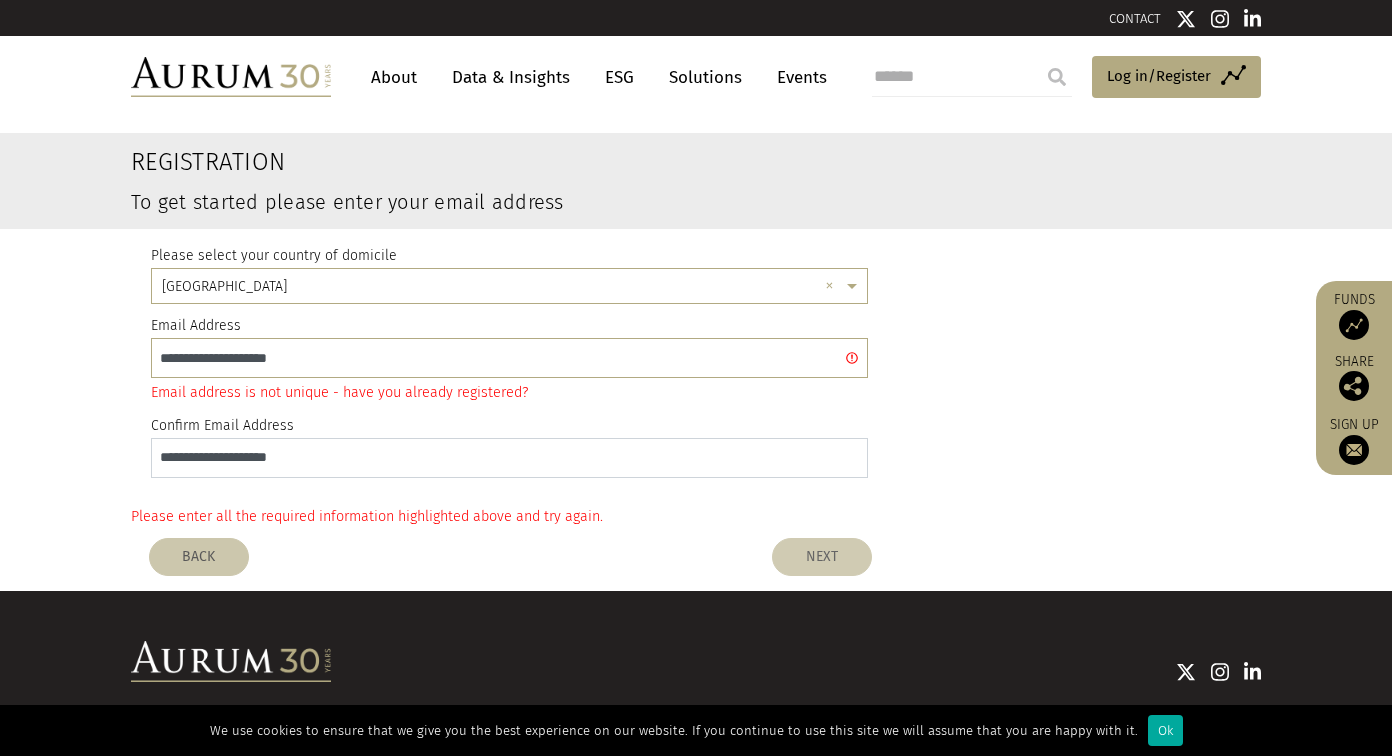 type on "**********" 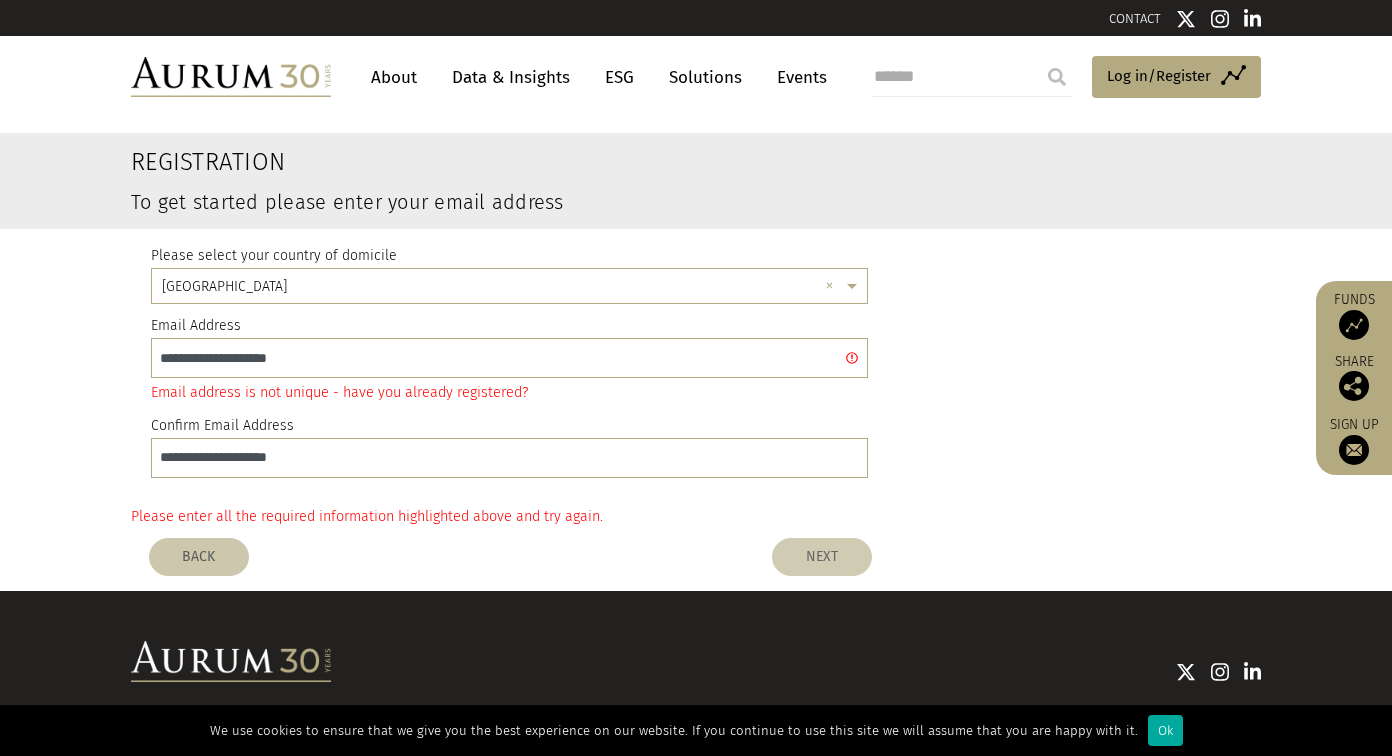 click on "NEXT" at bounding box center [822, 557] 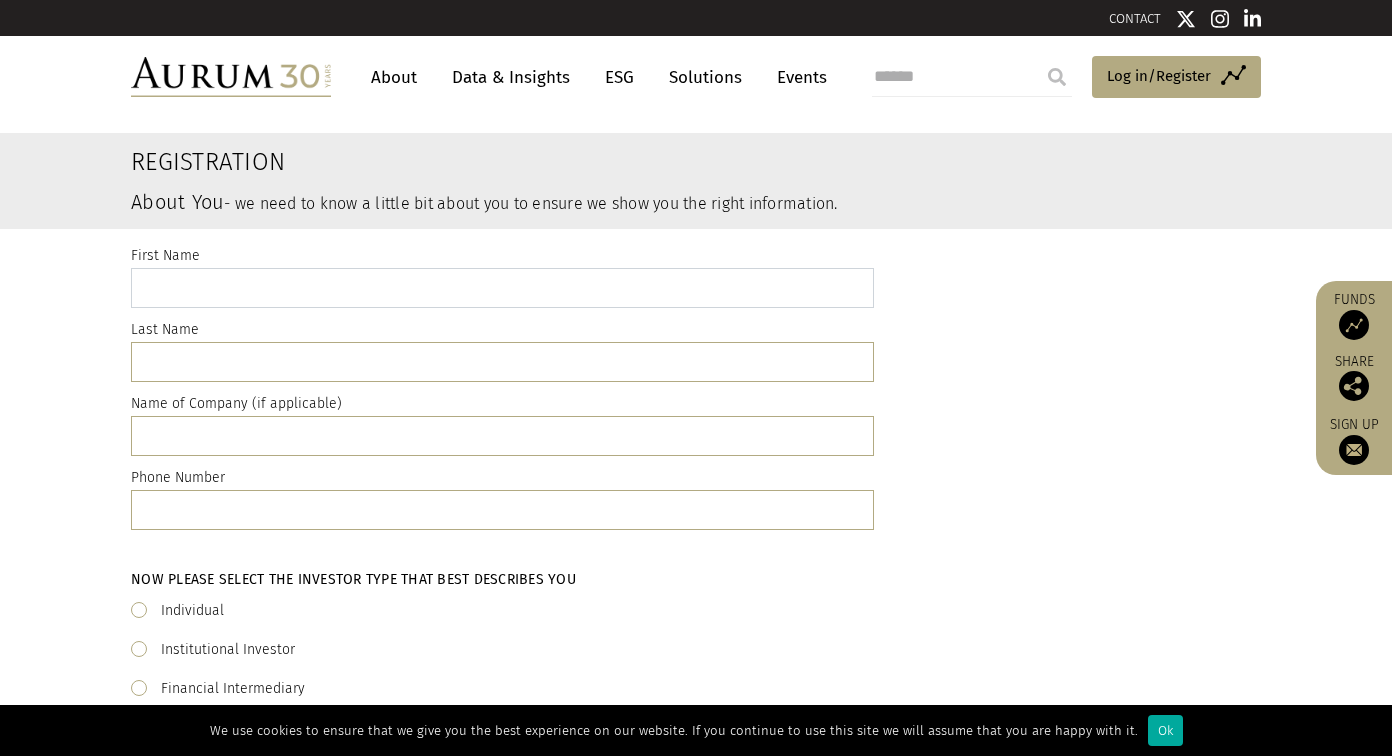 click at bounding box center [502, 288] 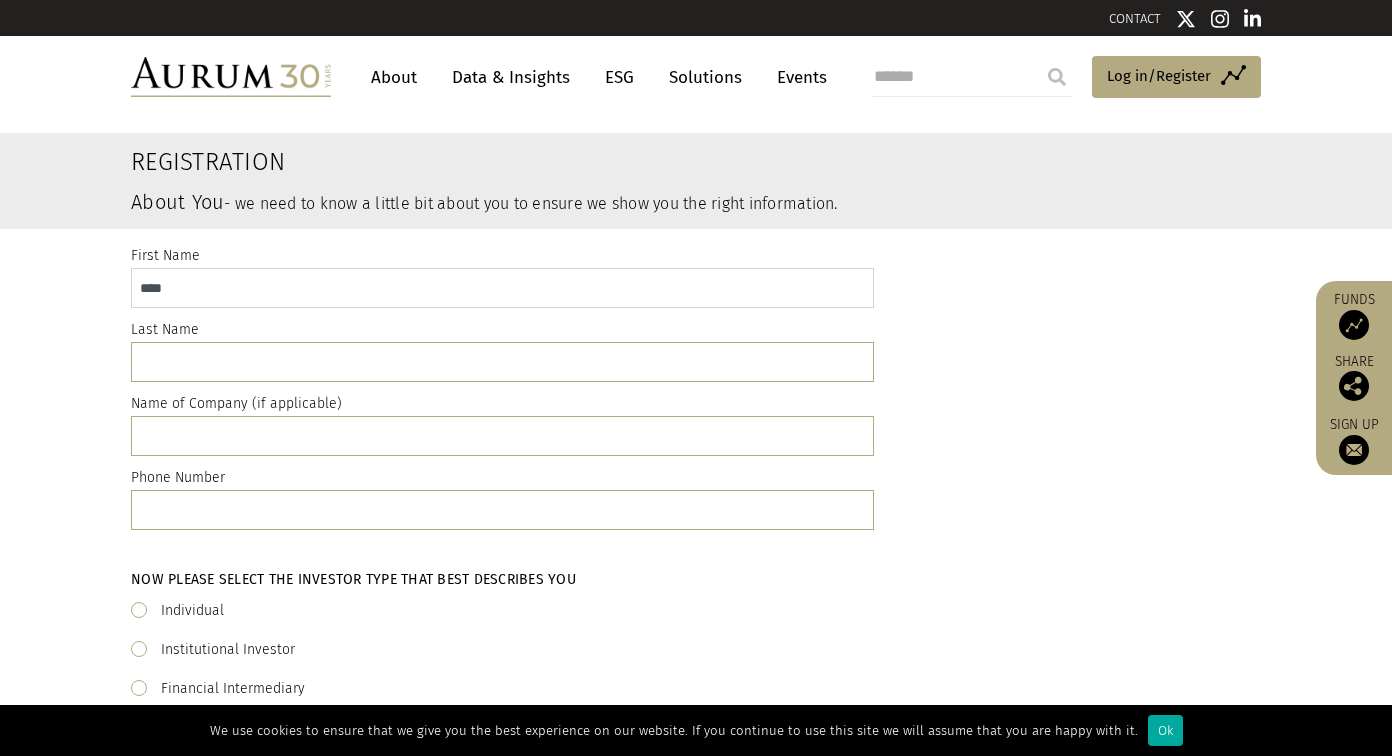type on "****" 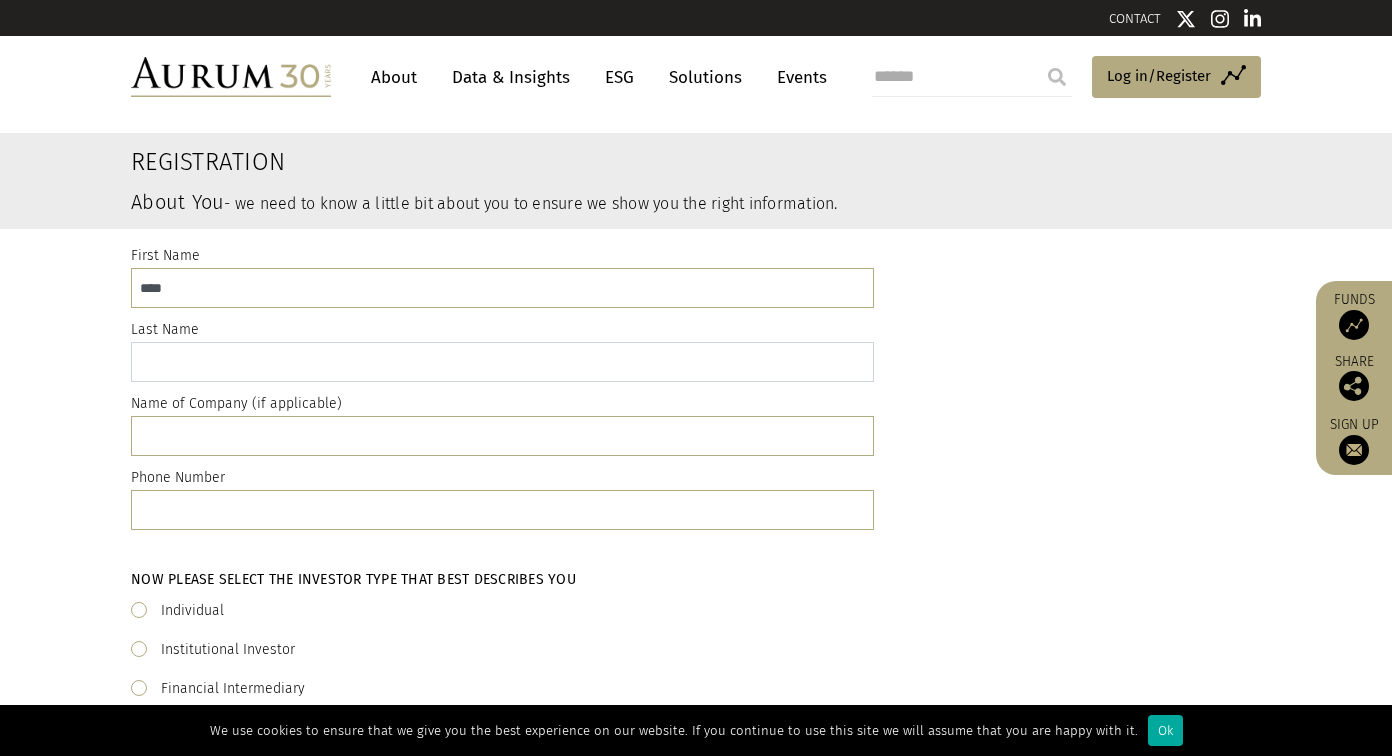click at bounding box center (502, 362) 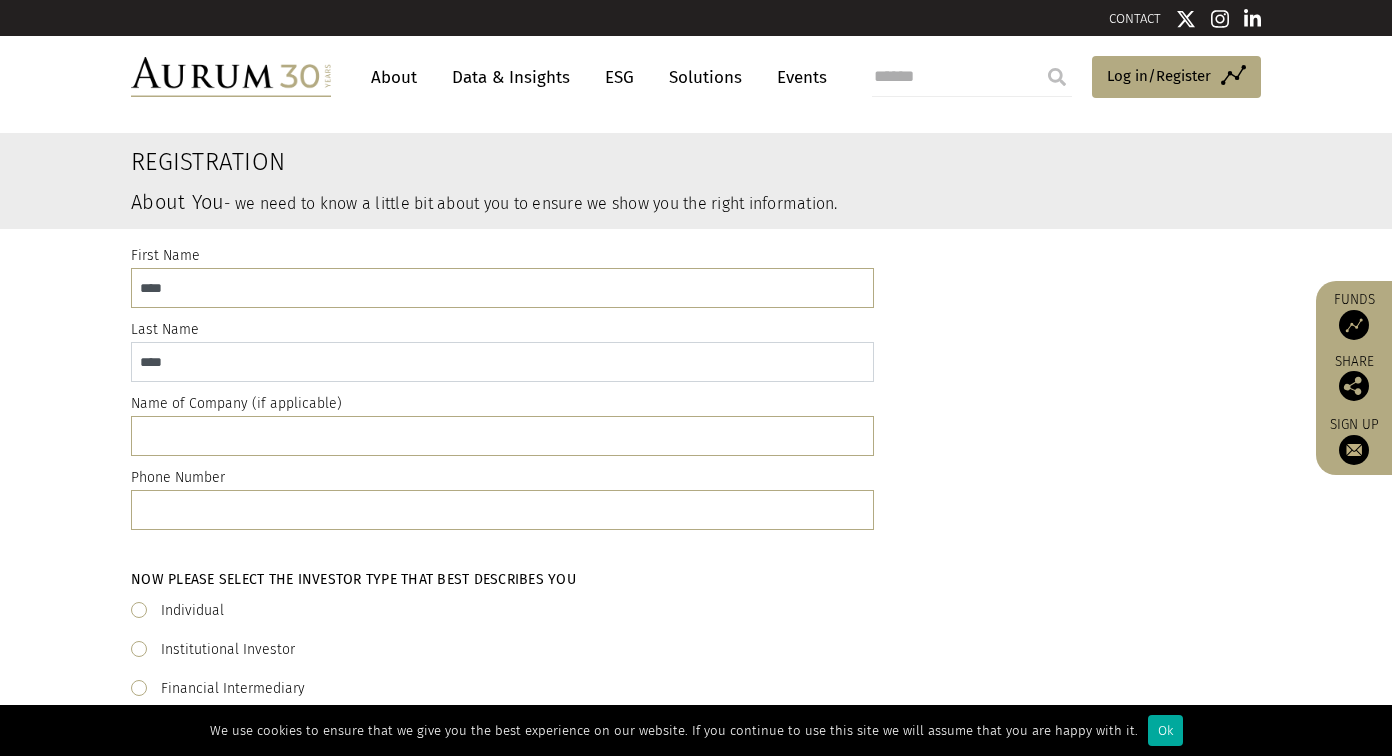 scroll, scrollTop: 35, scrollLeft: 0, axis: vertical 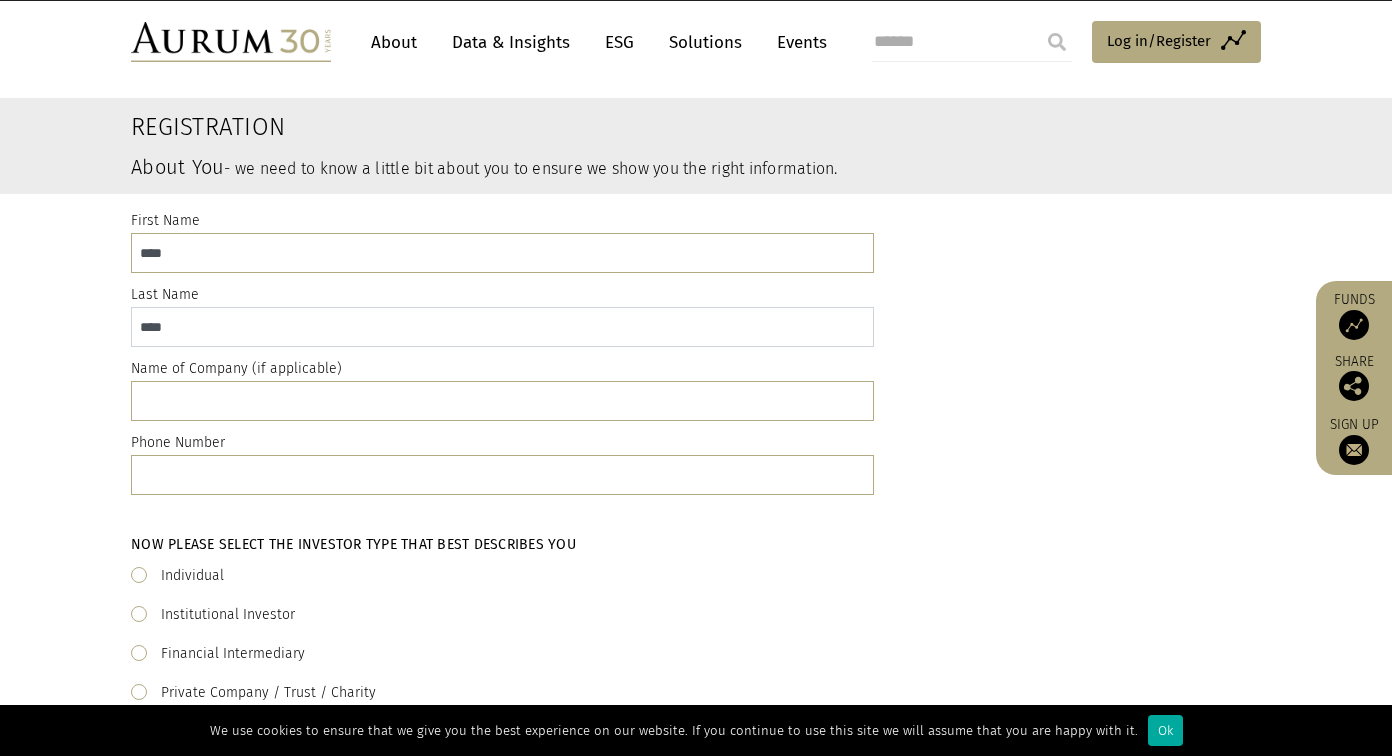 type on "****" 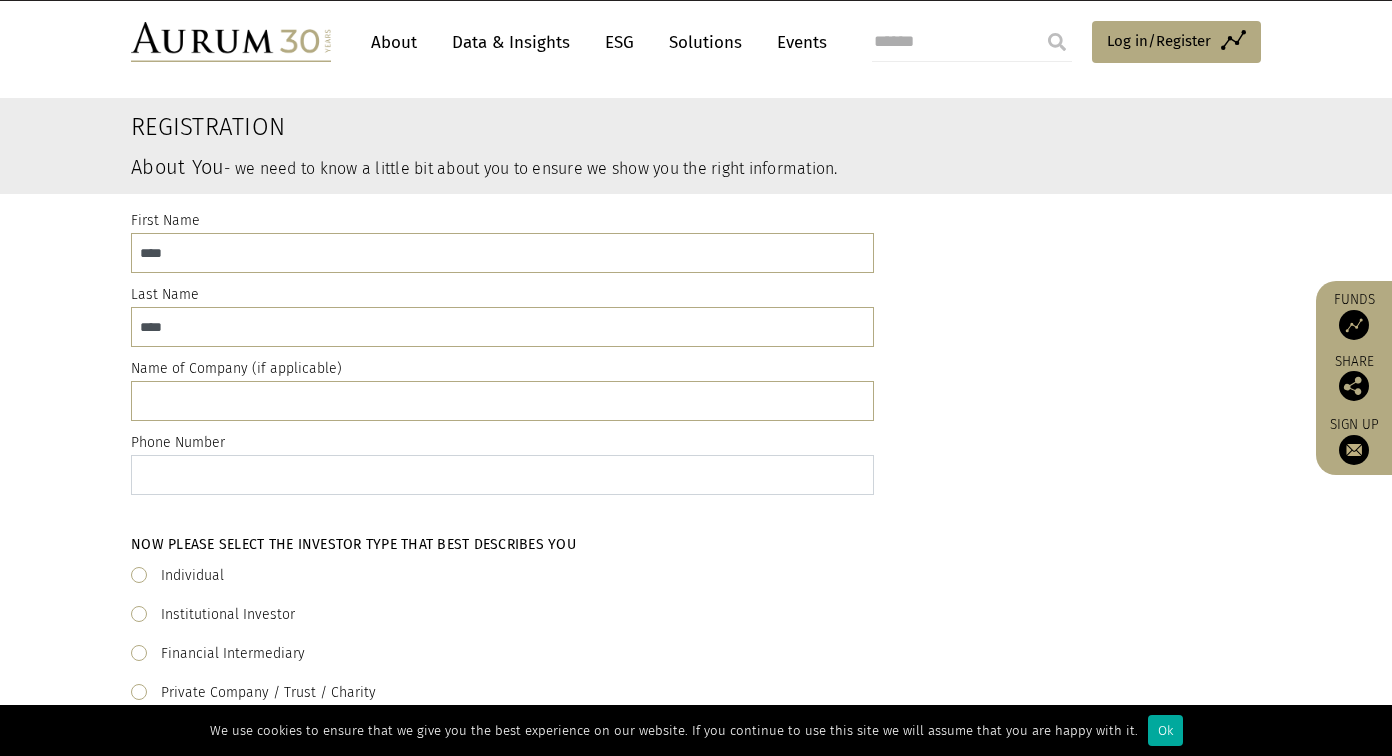 click at bounding box center (502, 475) 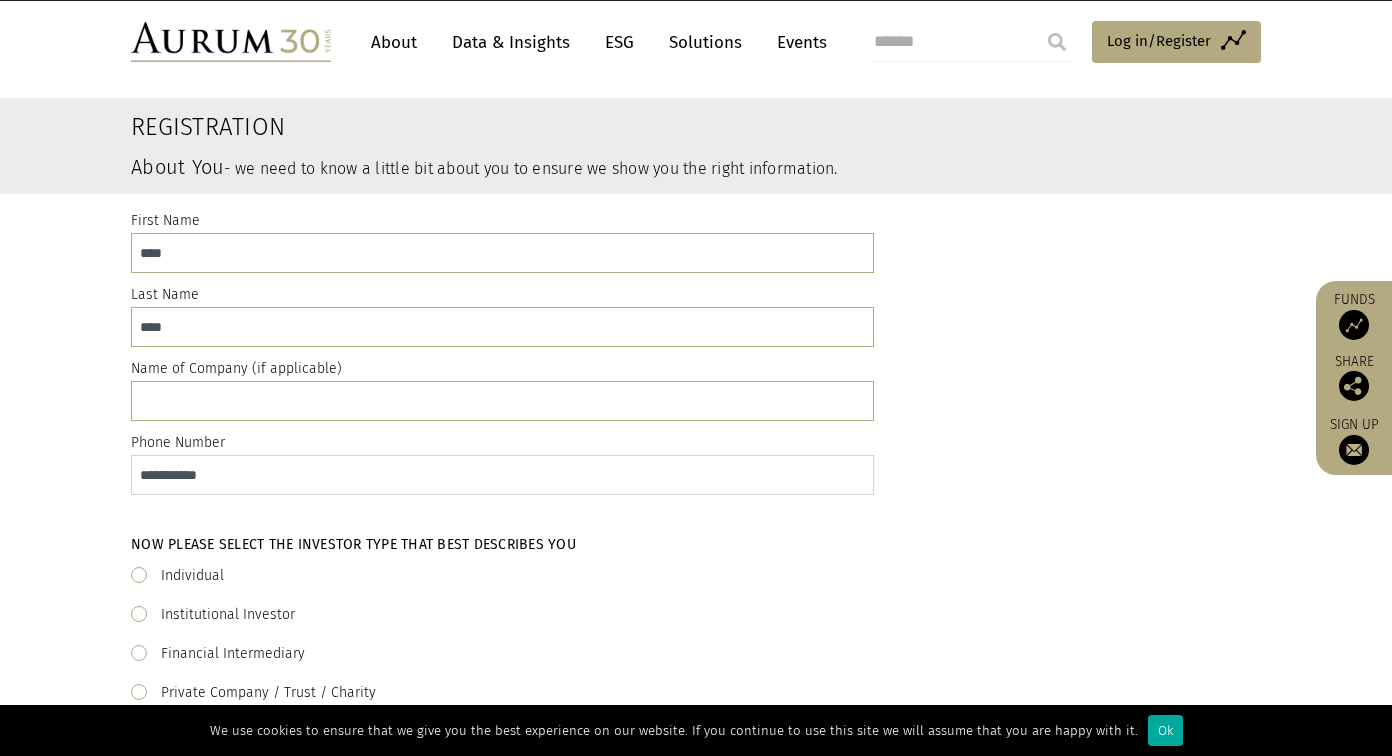 drag, startPoint x: 520, startPoint y: 491, endPoint x: 531, endPoint y: 470, distance: 23.70654 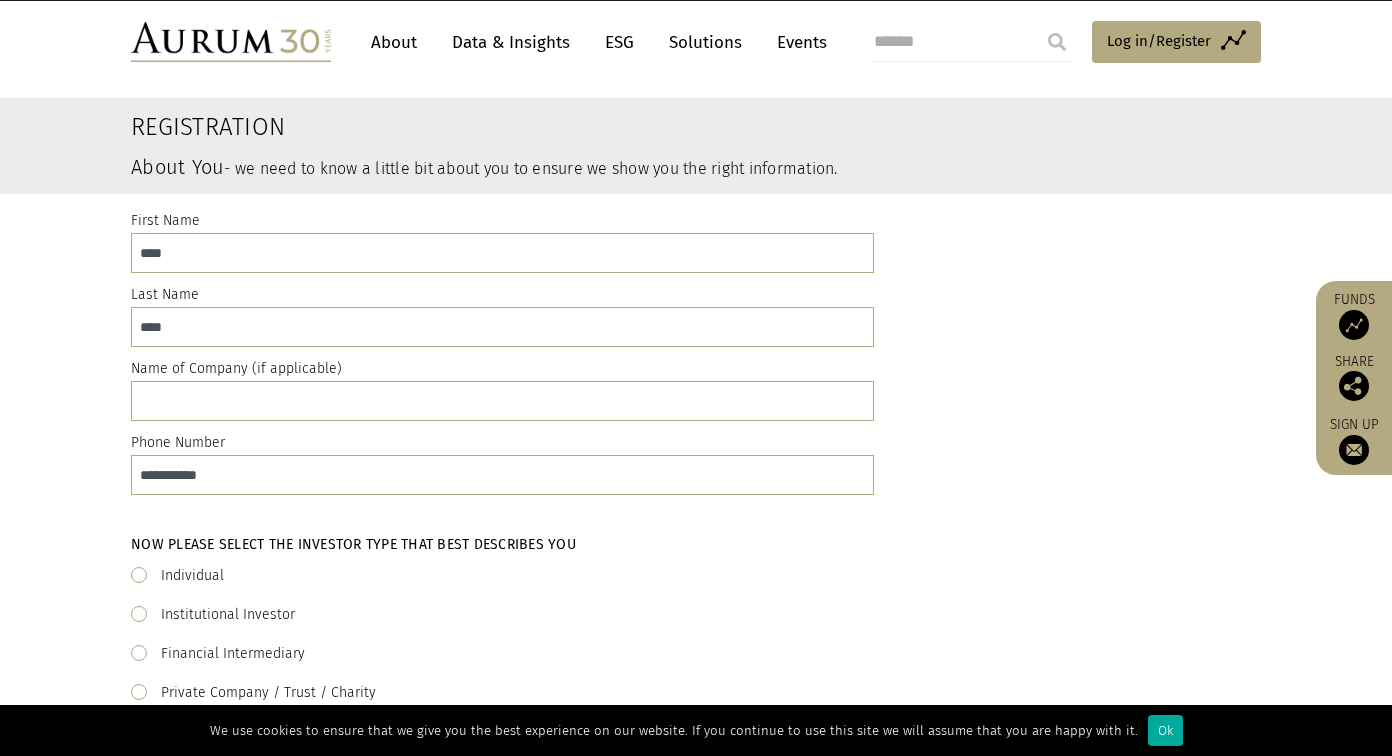click 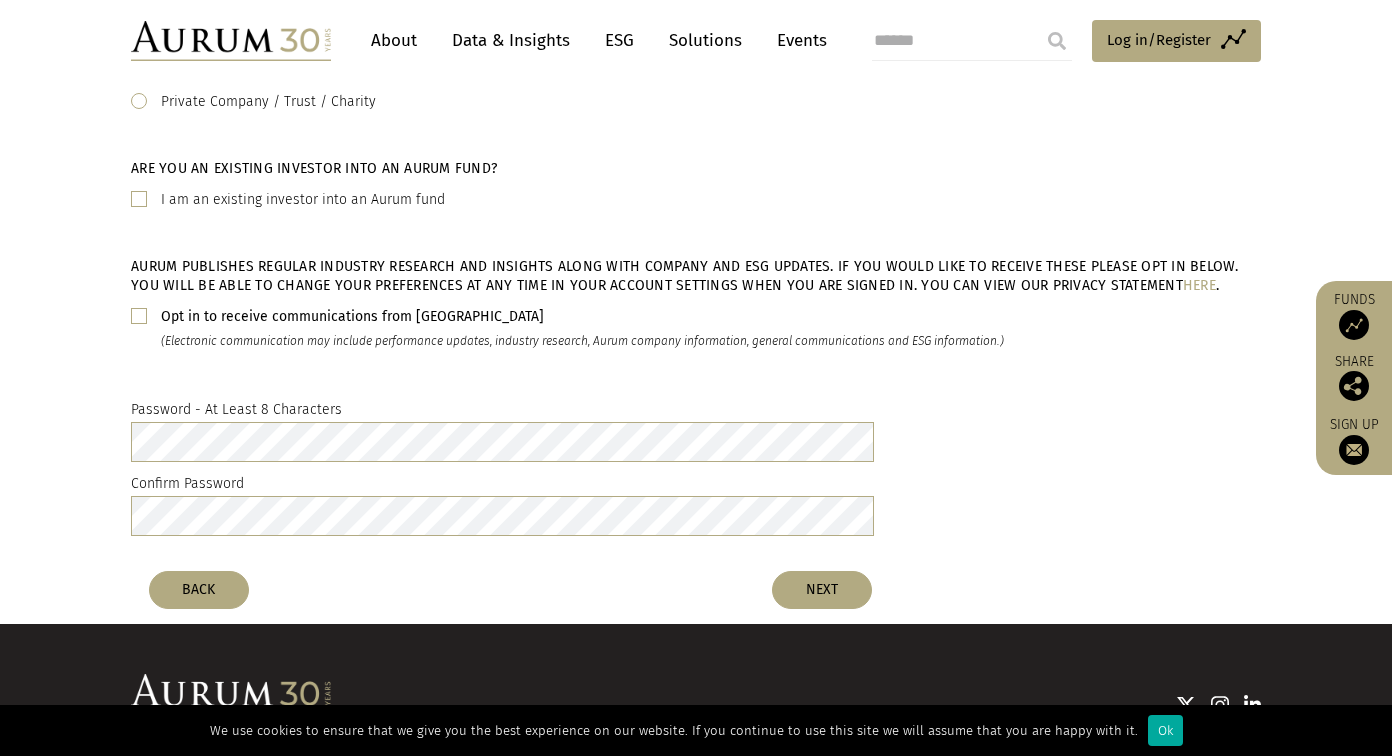 scroll, scrollTop: 635, scrollLeft: 0, axis: vertical 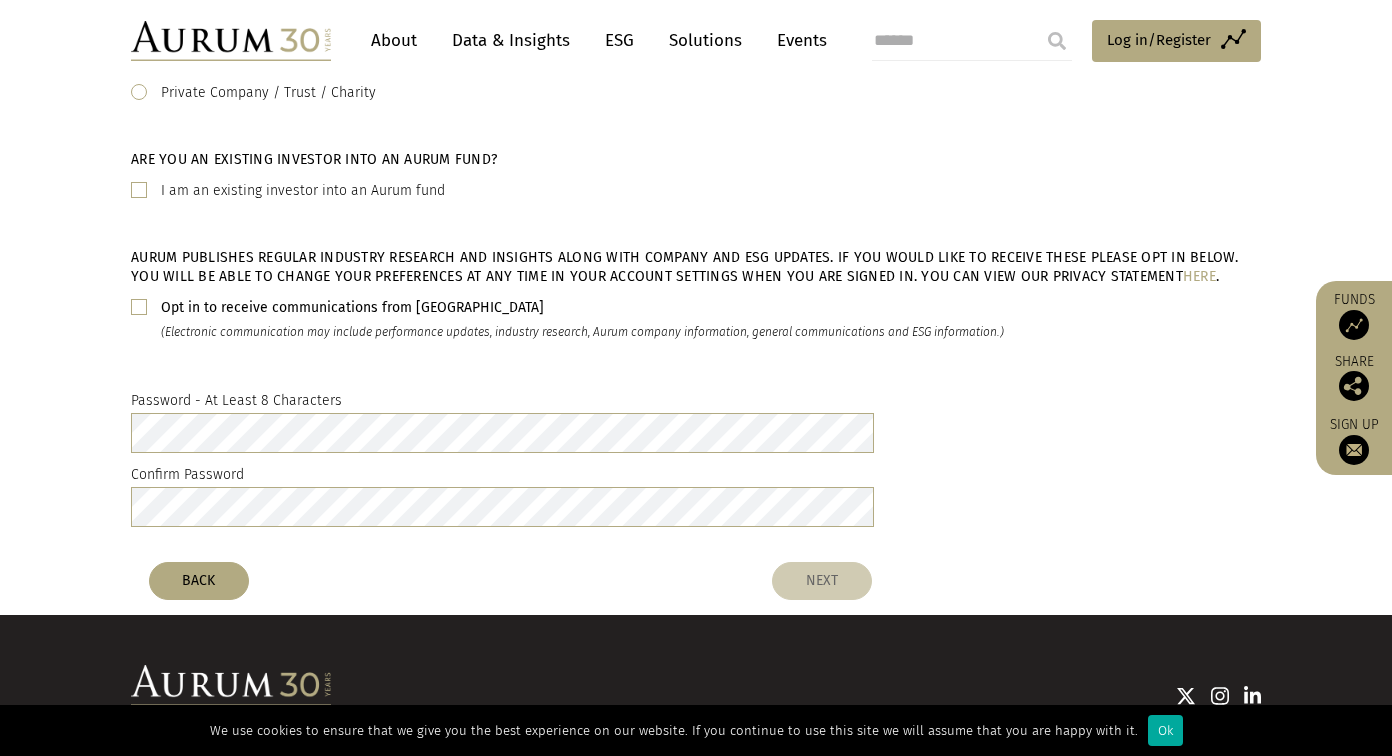 click on "NEXT" at bounding box center [822, 581] 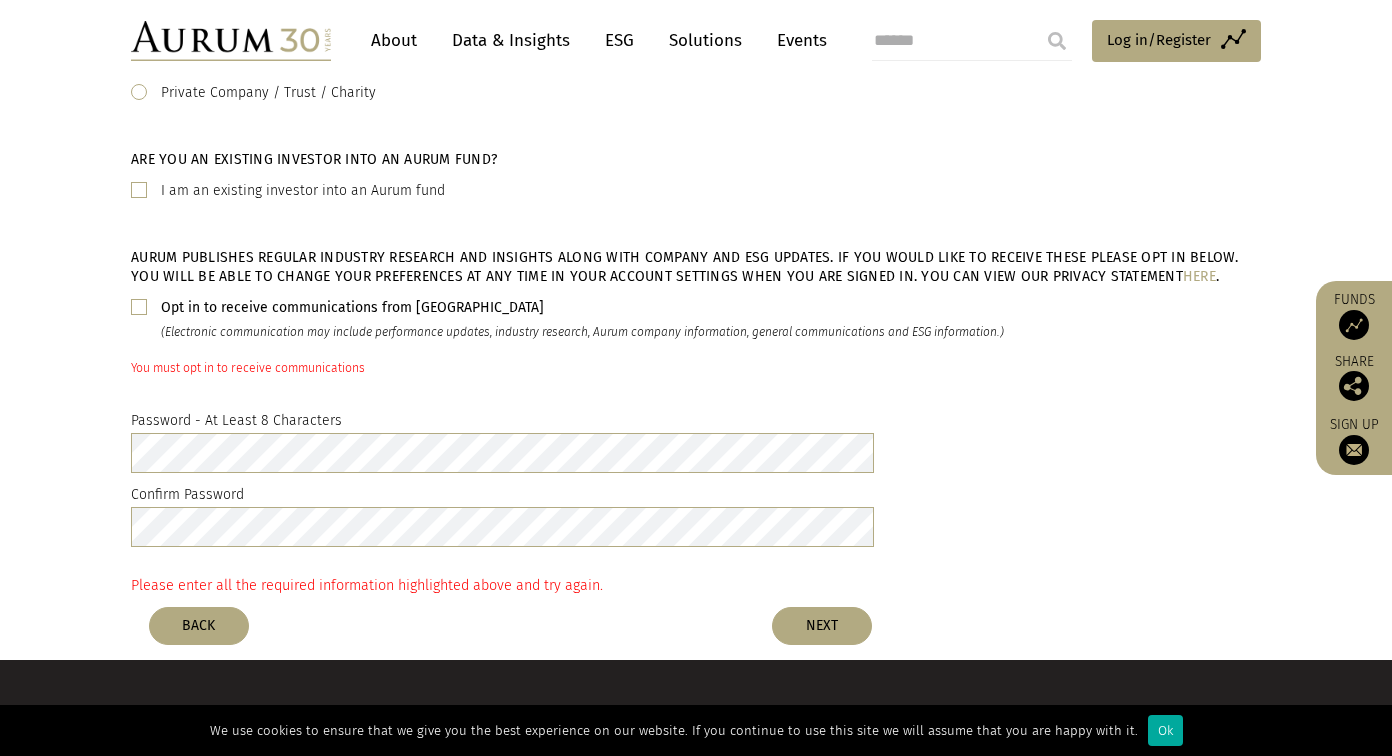 click 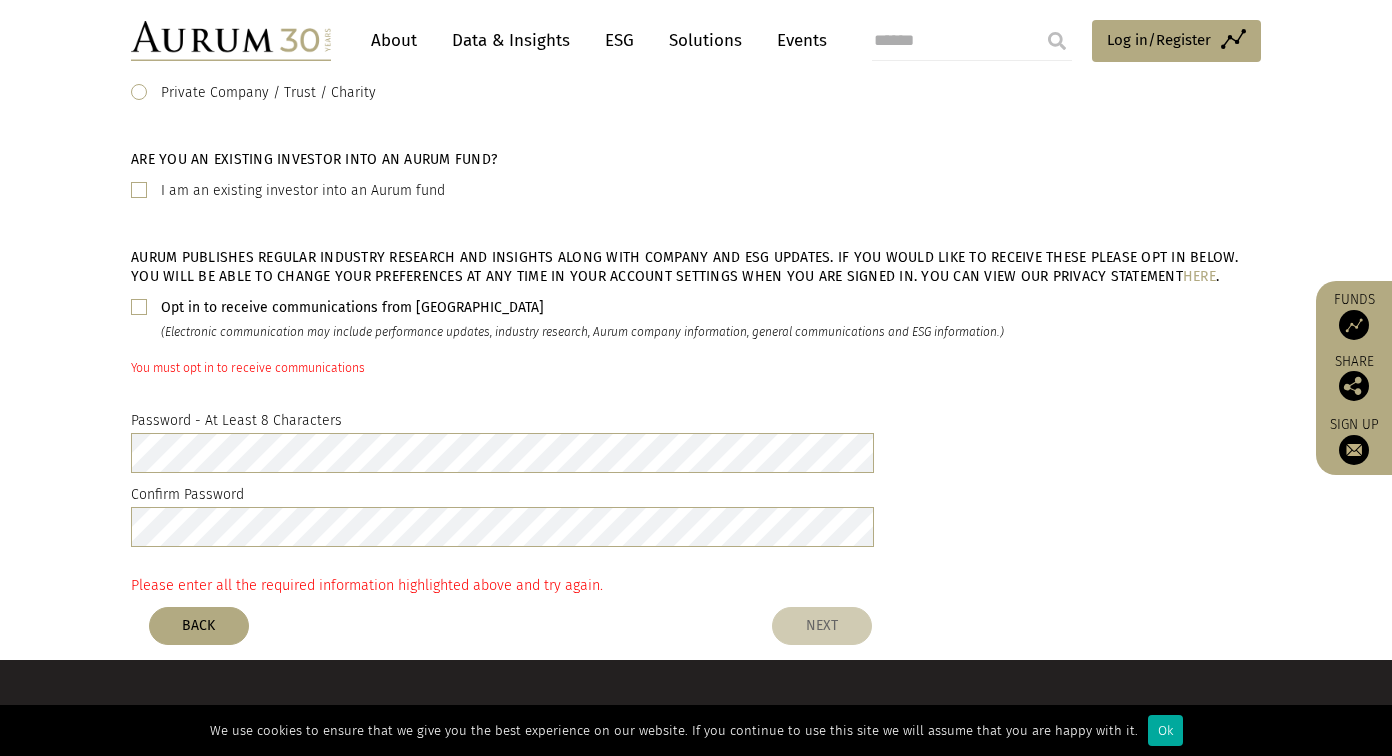 click on "NEXT" at bounding box center [822, 626] 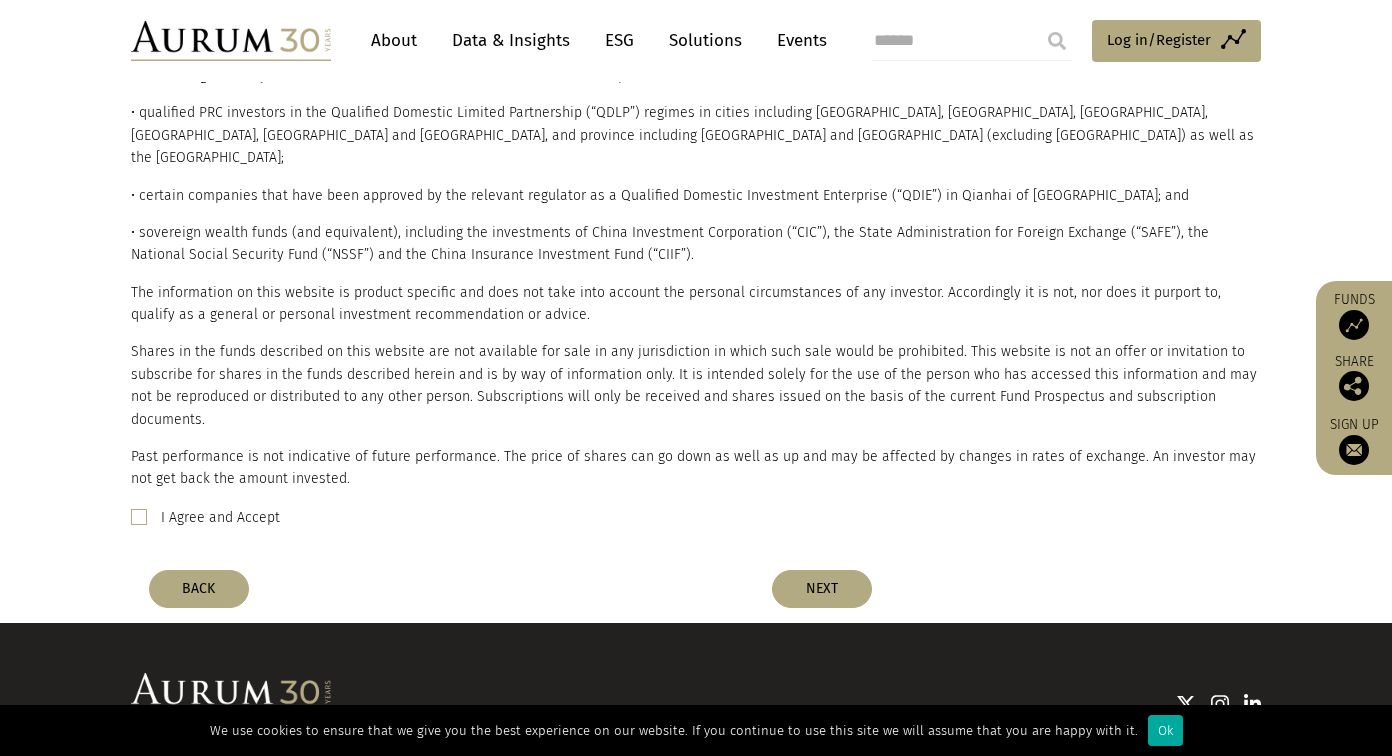 scroll, scrollTop: 500, scrollLeft: 0, axis: vertical 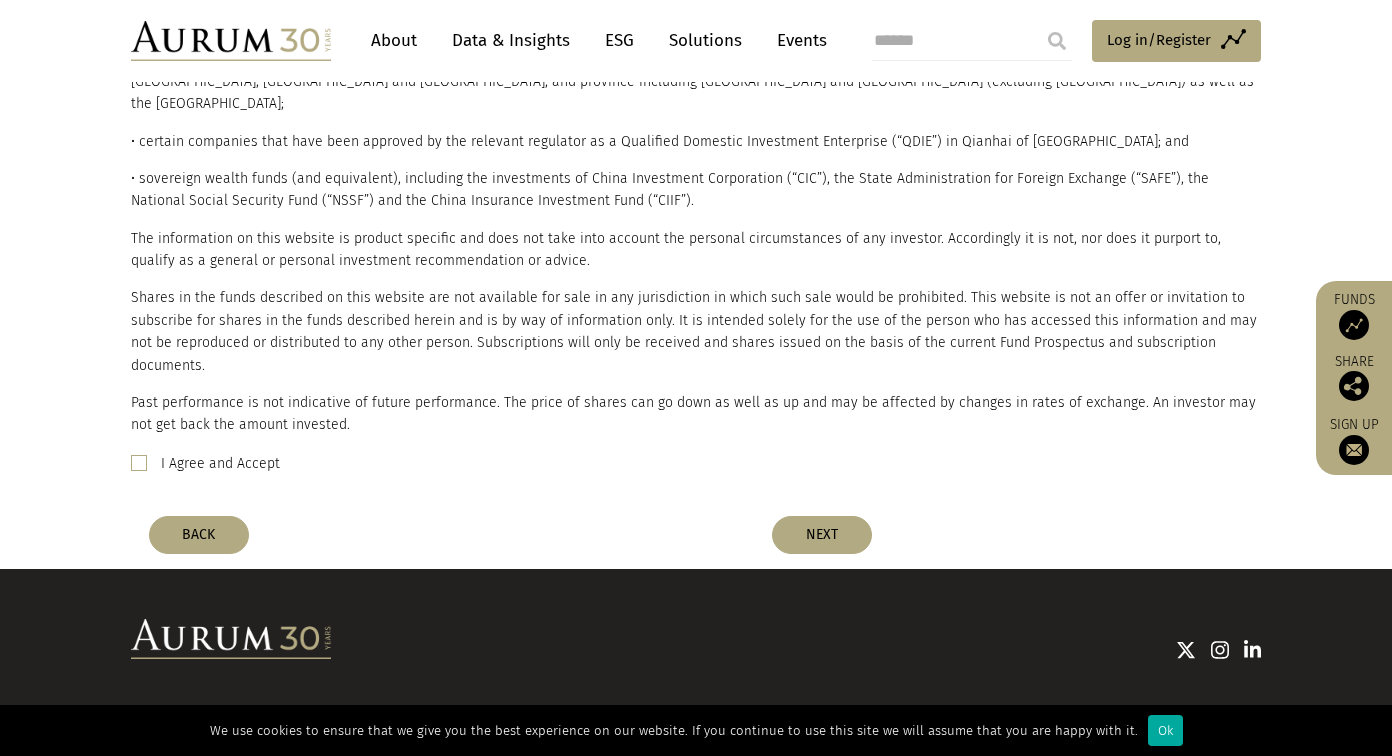 click at bounding box center (139, 463) 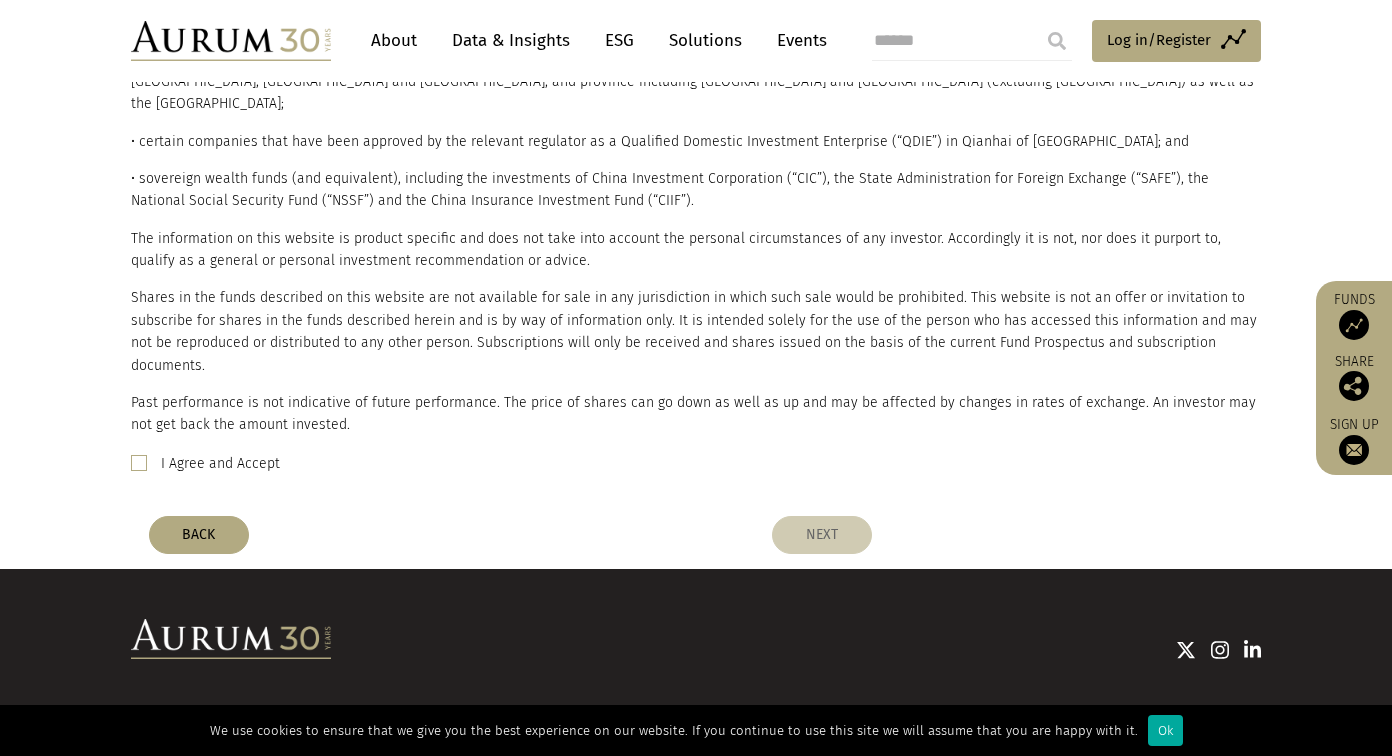 click on "NEXT" at bounding box center [822, 535] 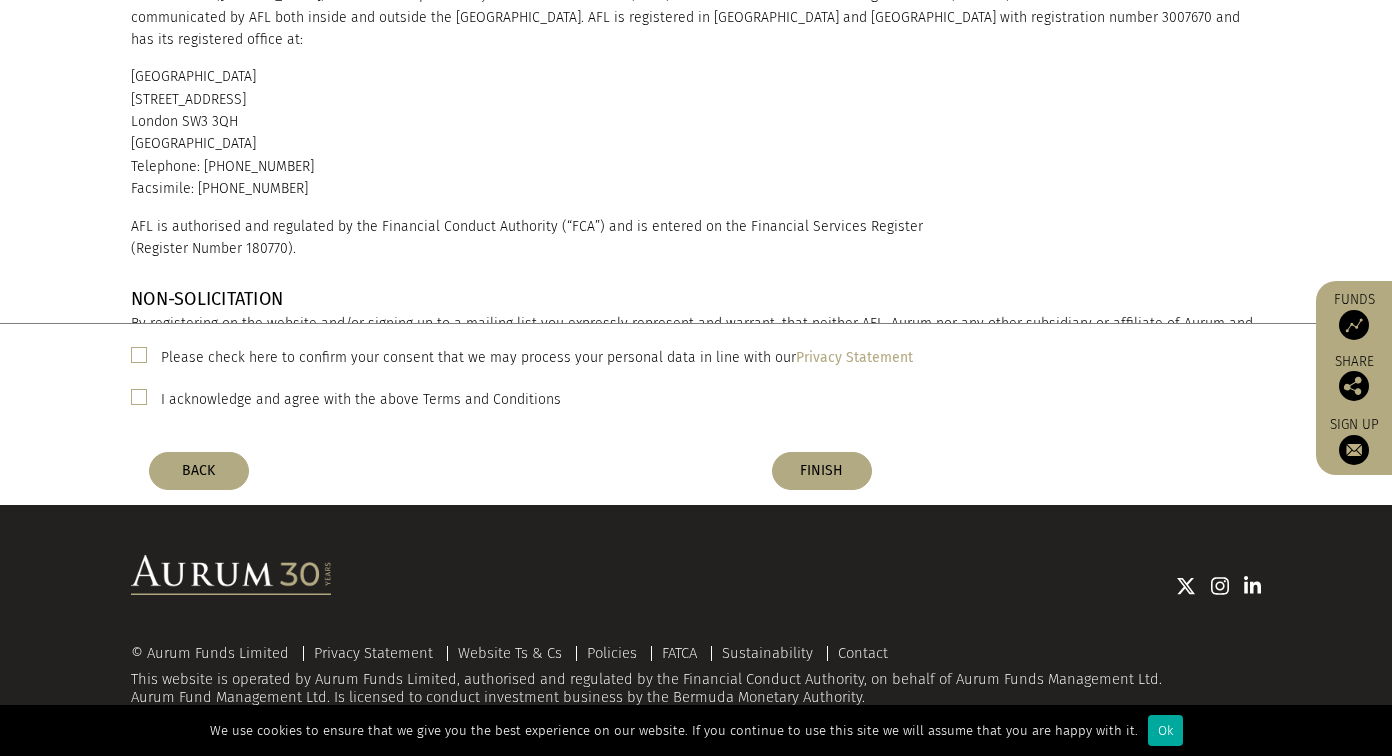 scroll, scrollTop: 0, scrollLeft: 0, axis: both 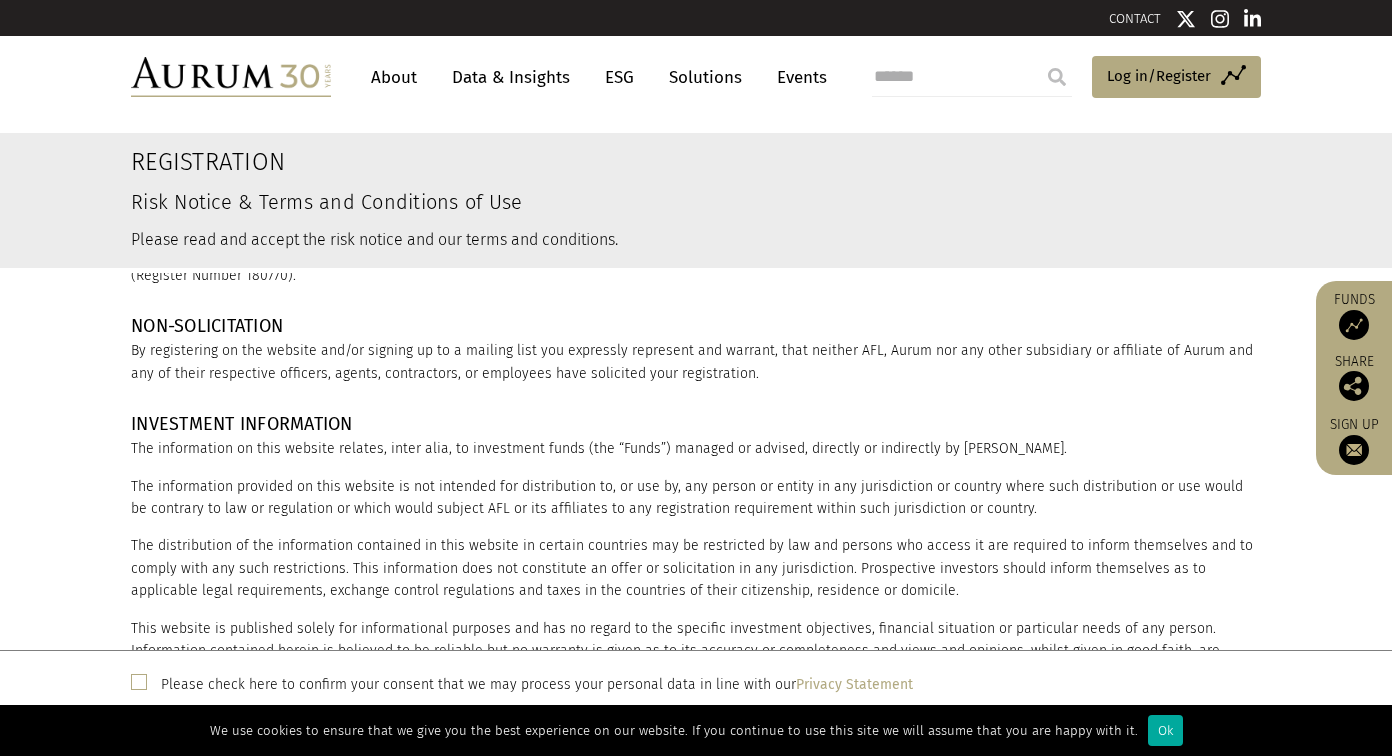 click at bounding box center [139, 682] 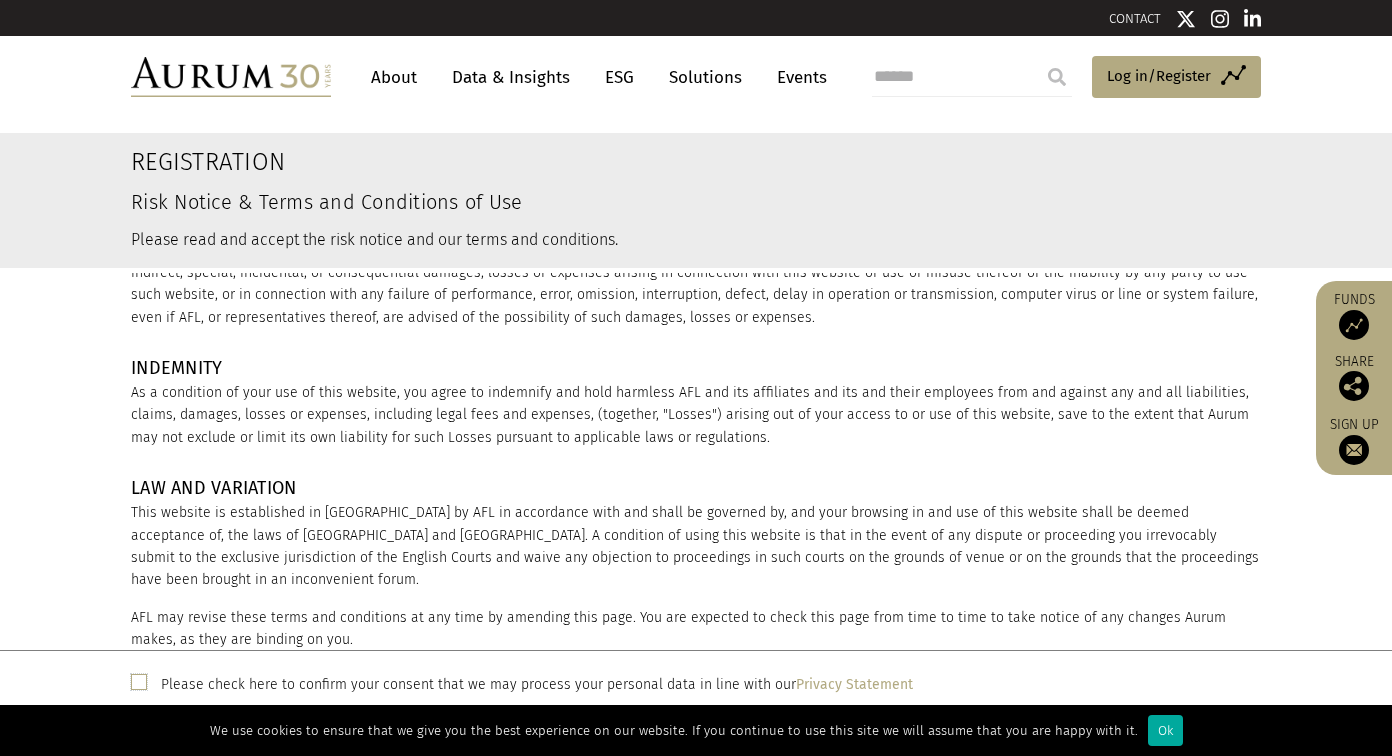 scroll, scrollTop: 2688, scrollLeft: 0, axis: vertical 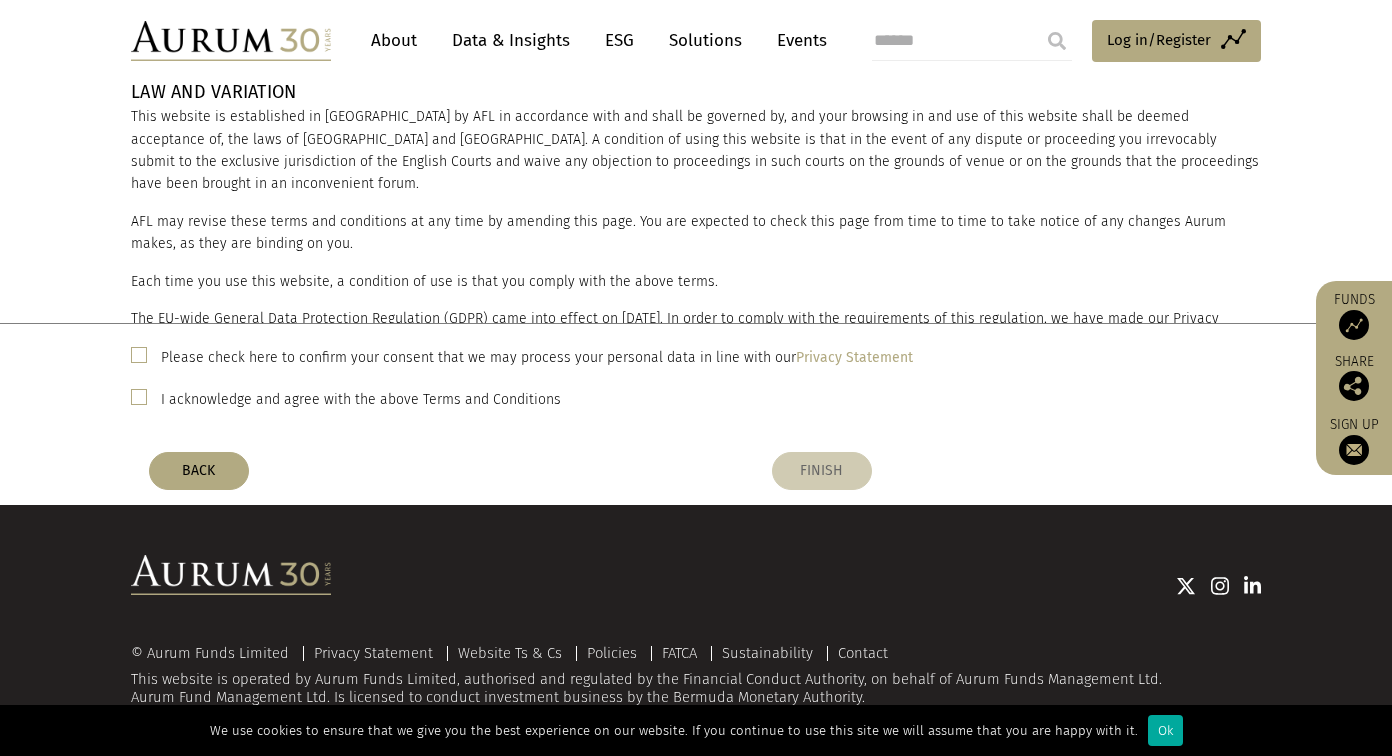 click on "FINISH" at bounding box center [822, 471] 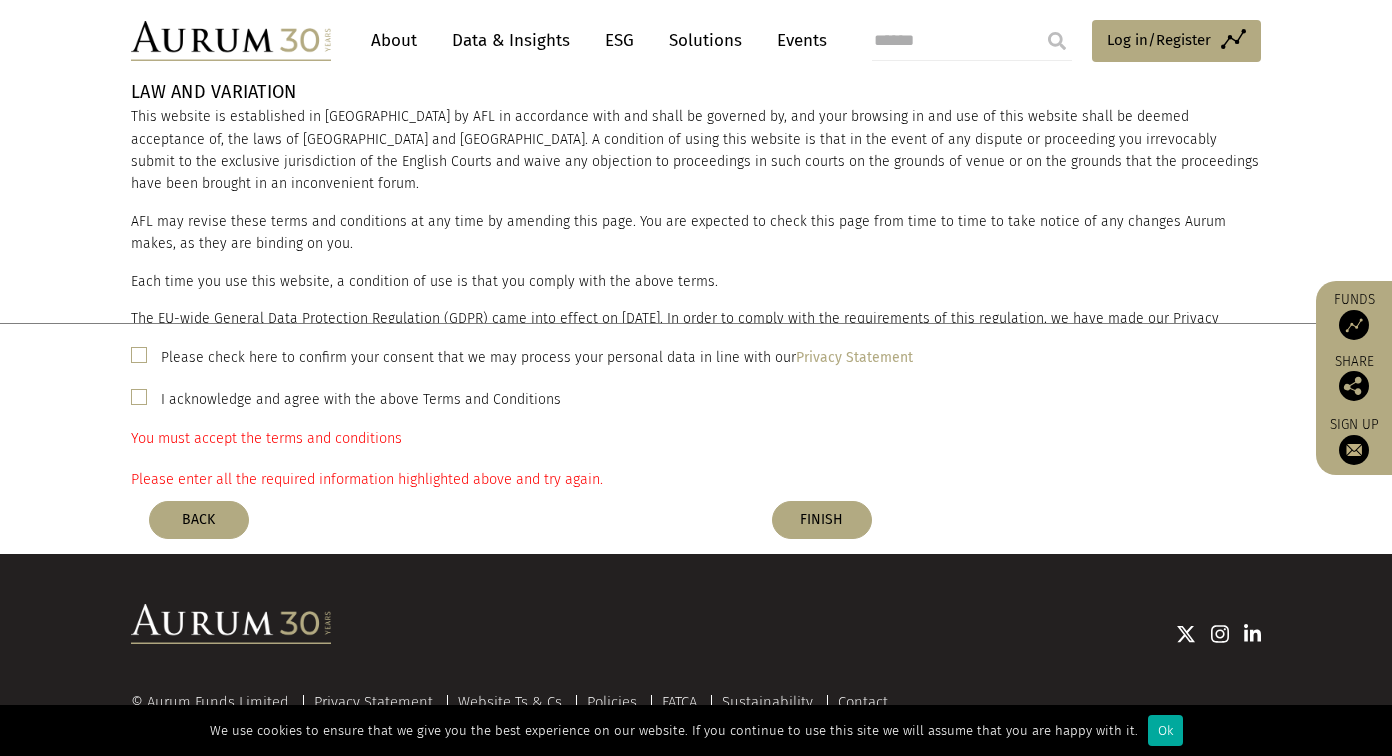 click at bounding box center (139, 397) 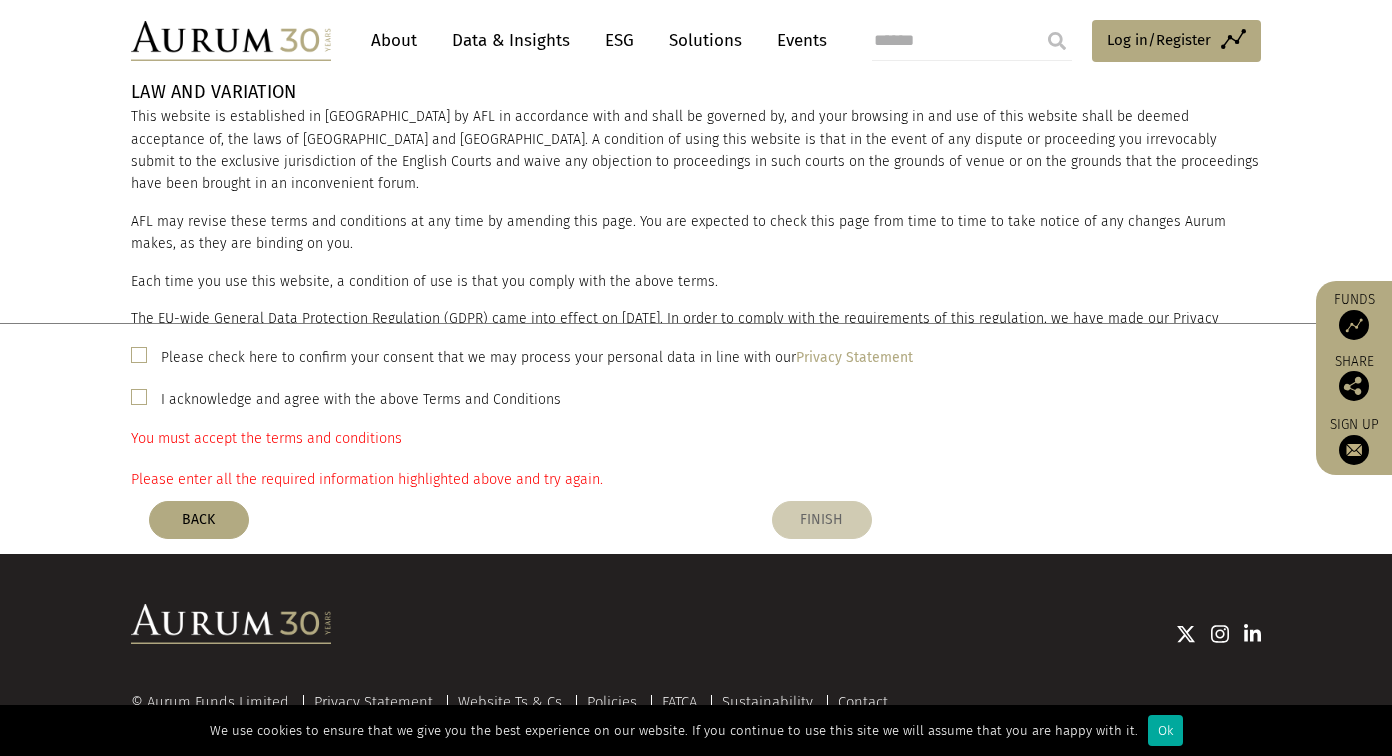 click on "FINISH" at bounding box center [822, 520] 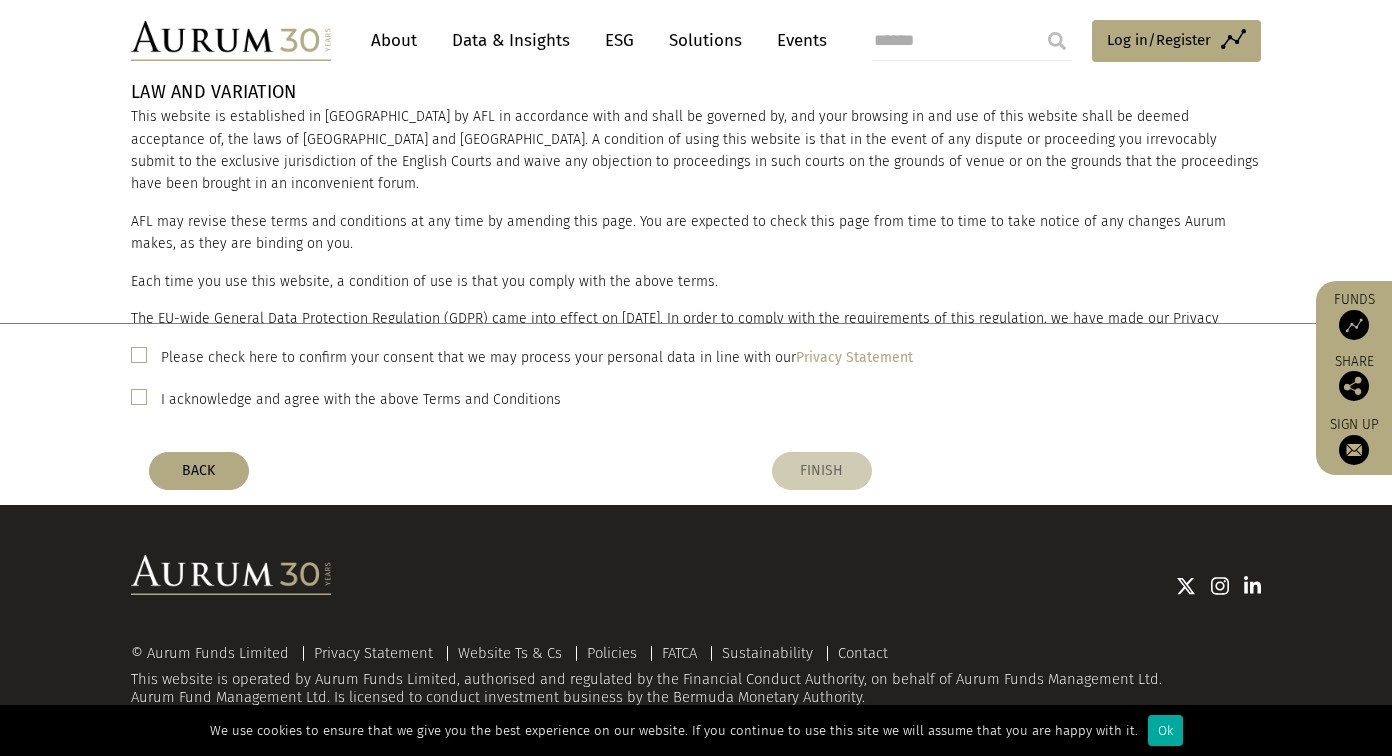 click on "FINISH" at bounding box center [822, 471] 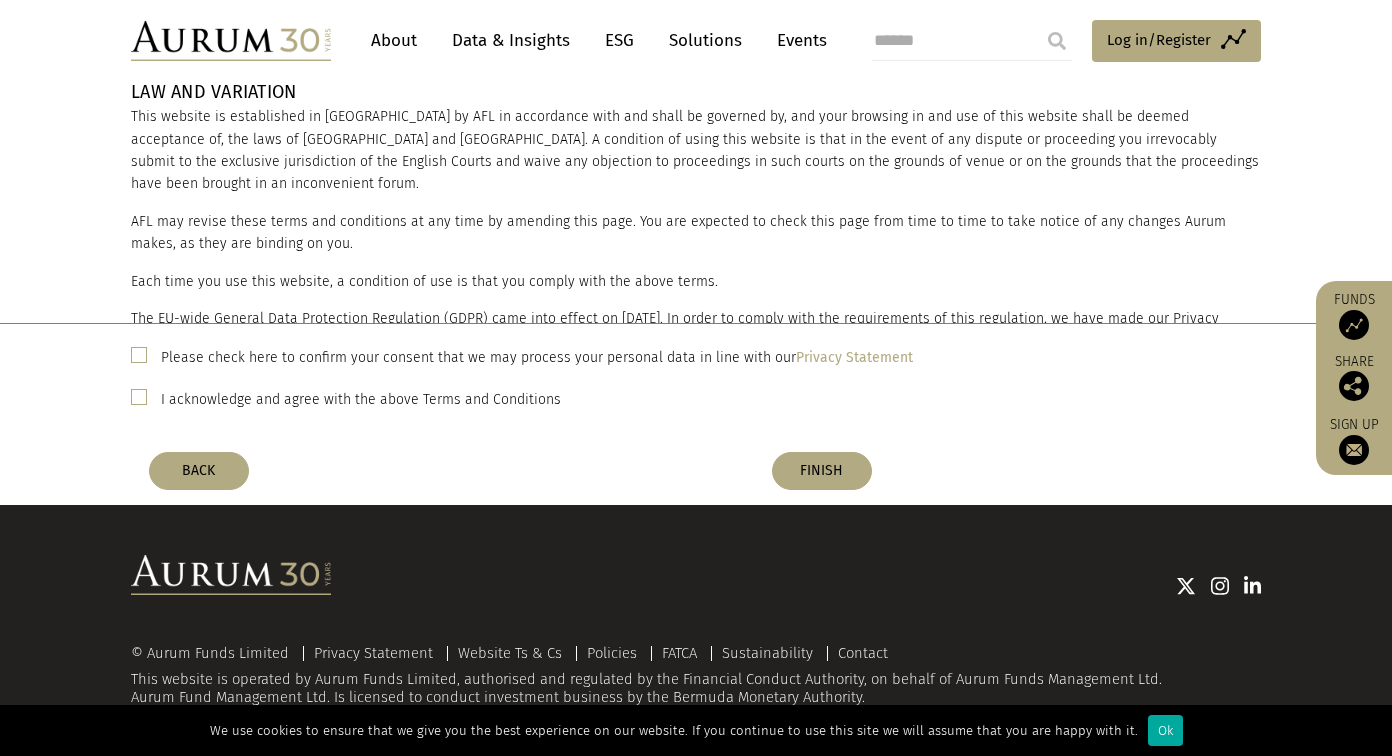 scroll, scrollTop: 0, scrollLeft: 0, axis: both 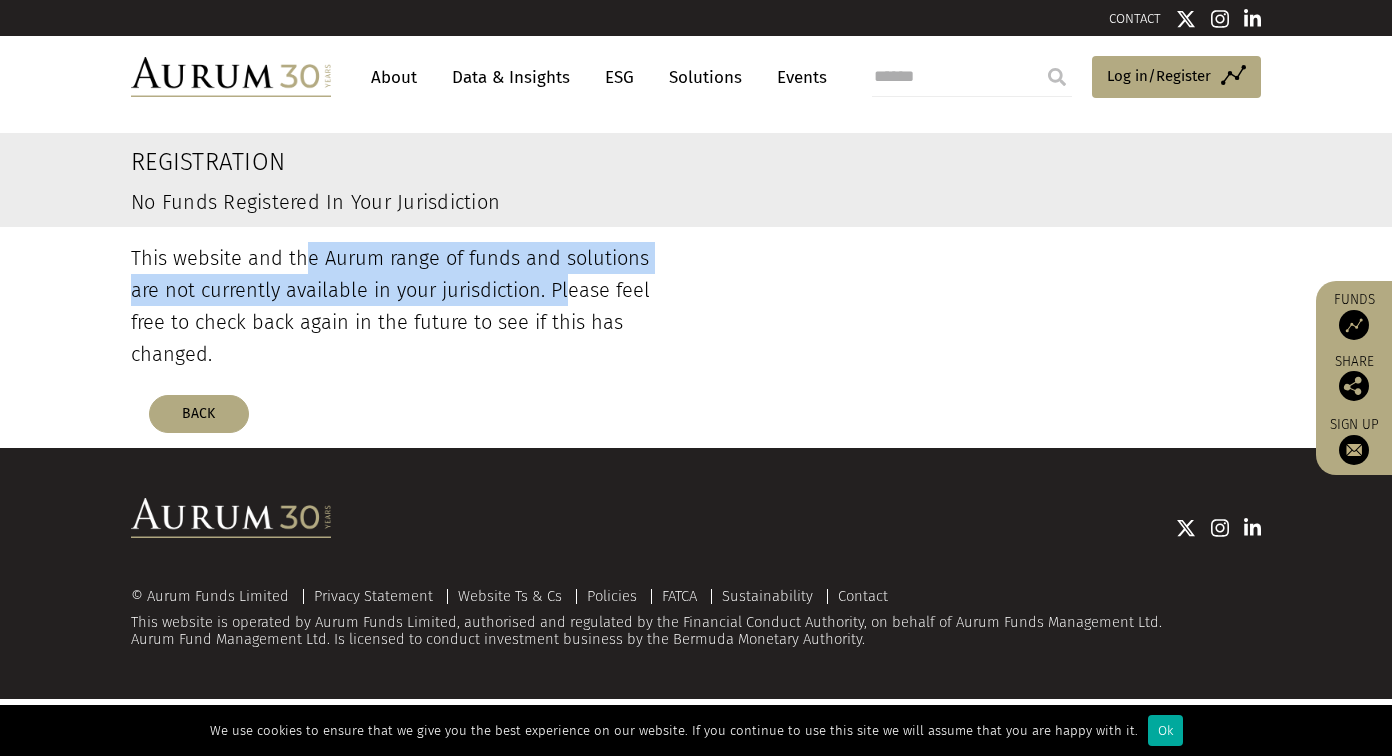 drag, startPoint x: 290, startPoint y: 250, endPoint x: 525, endPoint y: 294, distance: 239.08366 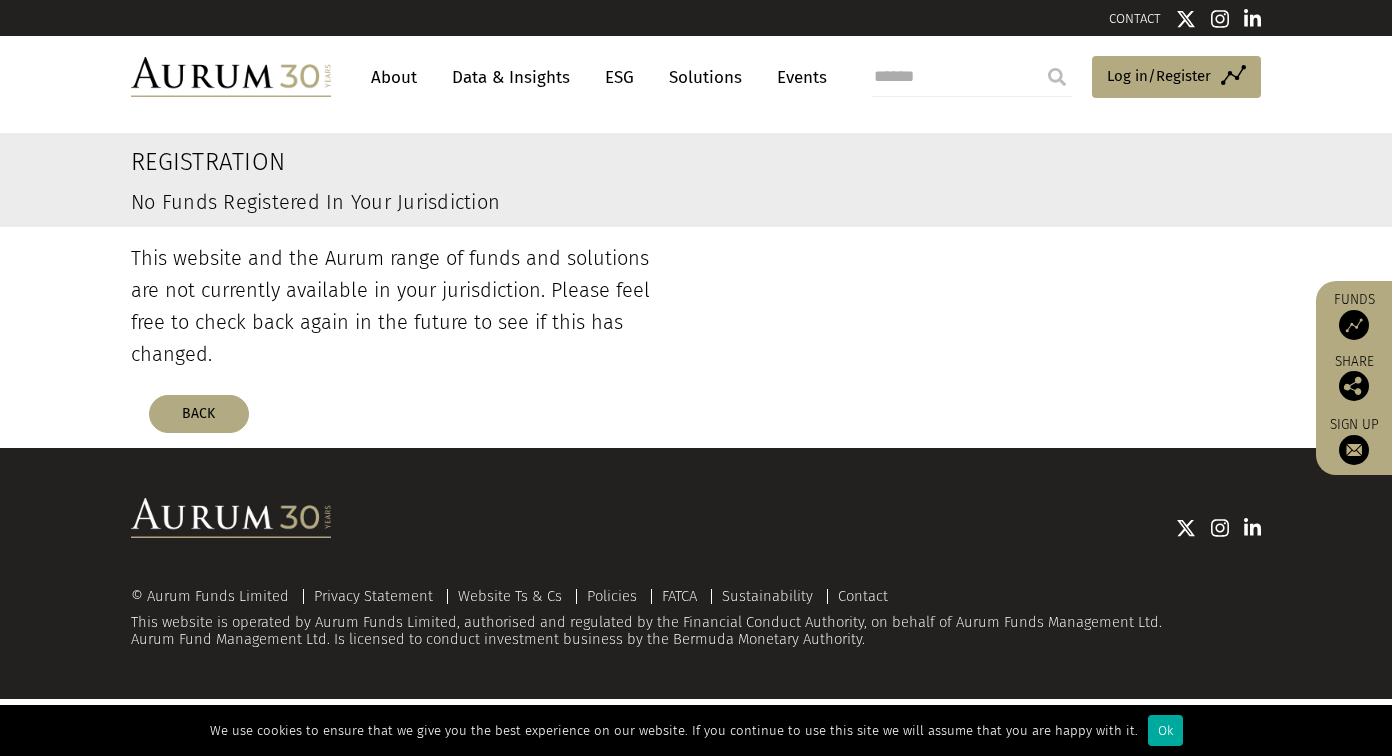 click on "This website and the Aurum range of funds and solutions are not currently available in your jurisdiction. Please feel free to check back again in the future to see if this has changed." at bounding box center (406, 306) 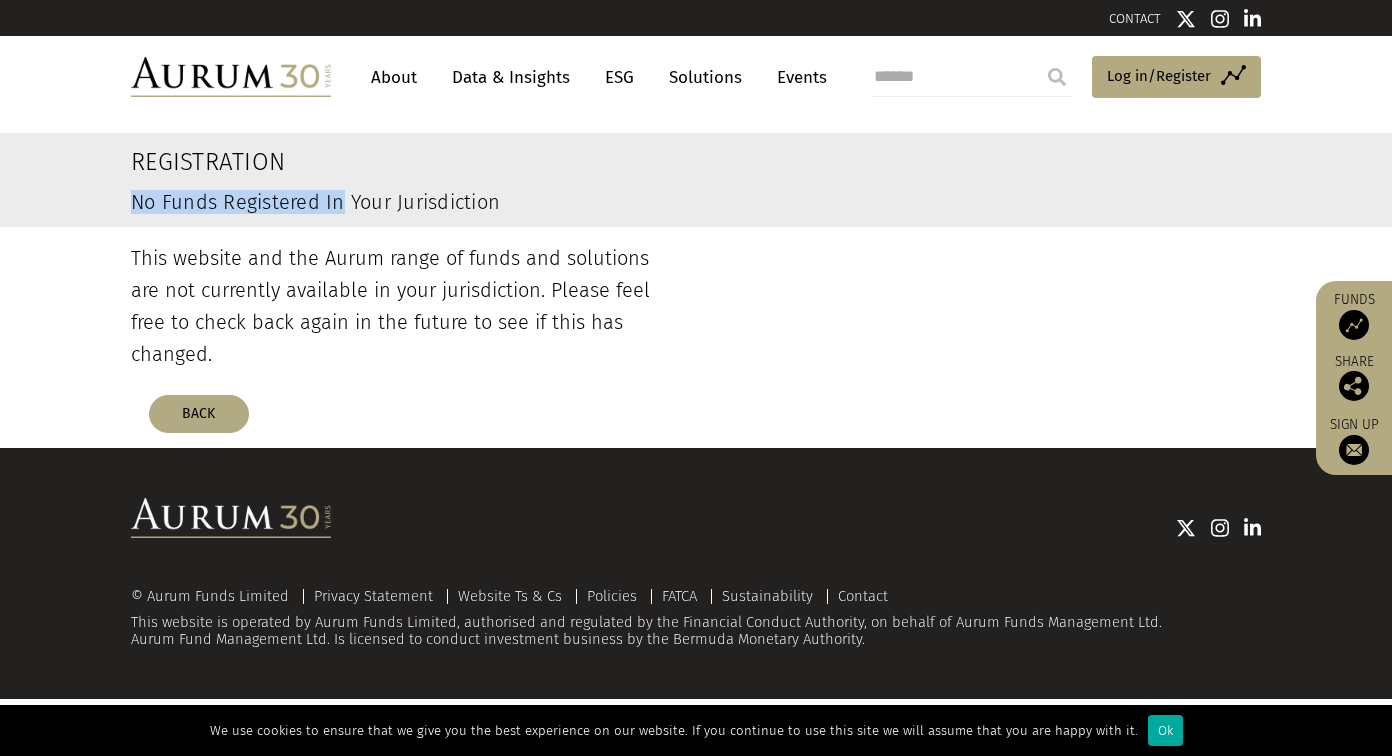 drag, startPoint x: 133, startPoint y: 193, endPoint x: 518, endPoint y: 244, distance: 388.36322 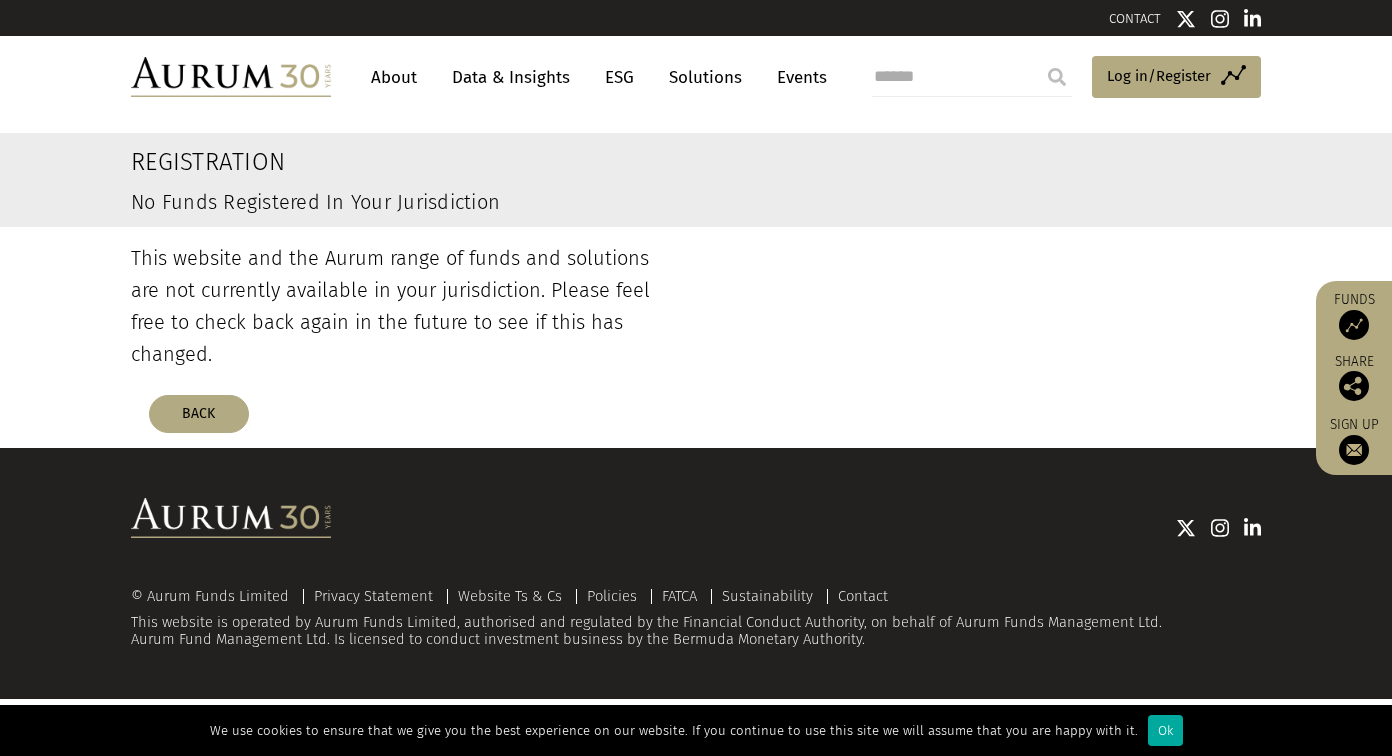 click on "This website and the Aurum range of funds and solutions are not currently available in your jurisdiction. Please feel free to check back again in the future to see if this has changed." at bounding box center (406, 306) 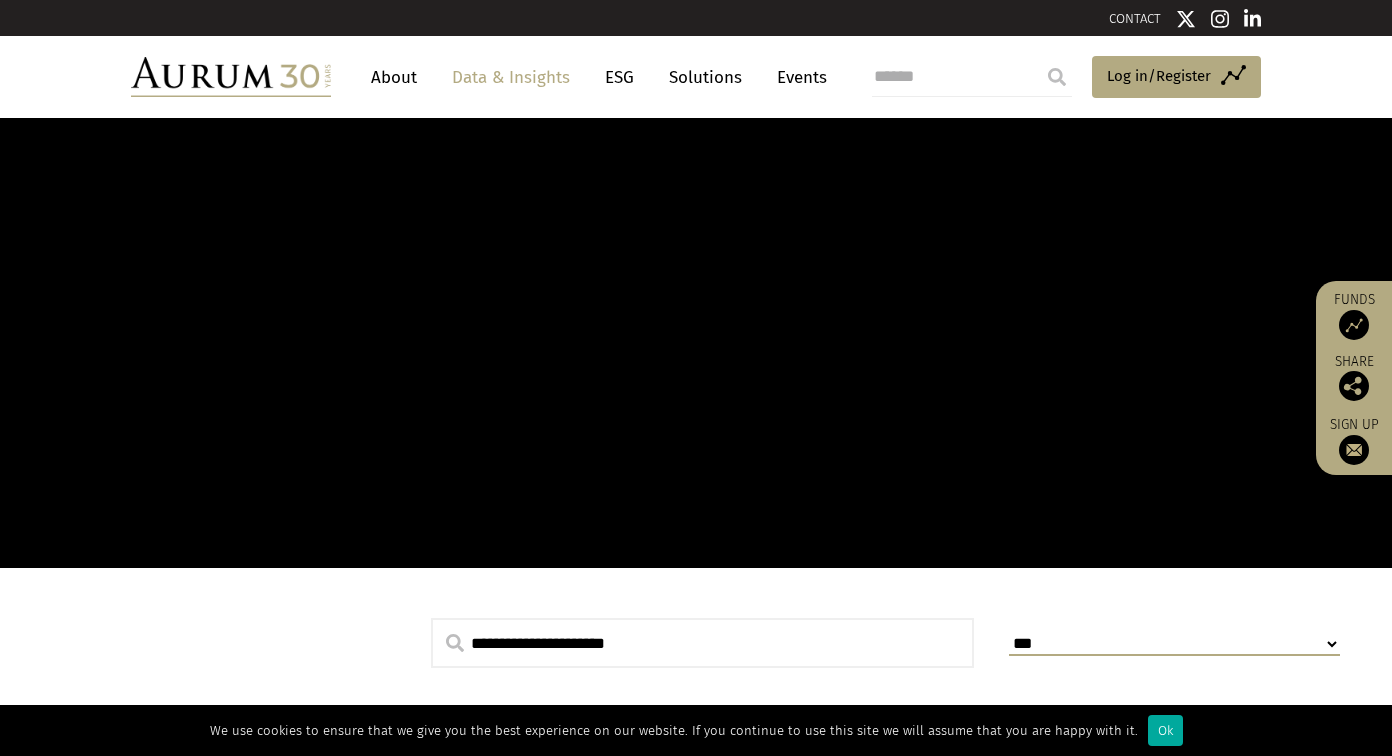 scroll, scrollTop: 0, scrollLeft: 0, axis: both 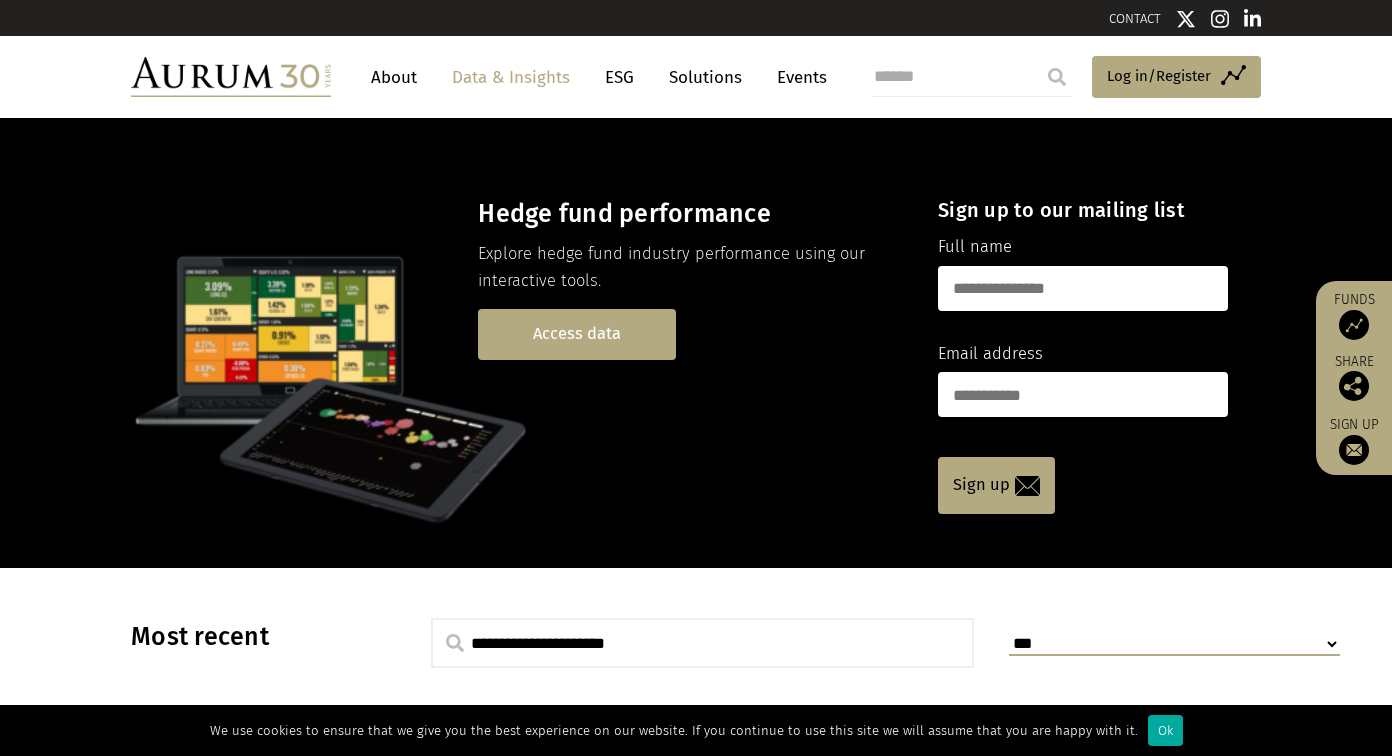 click on "Access data" at bounding box center (577, 334) 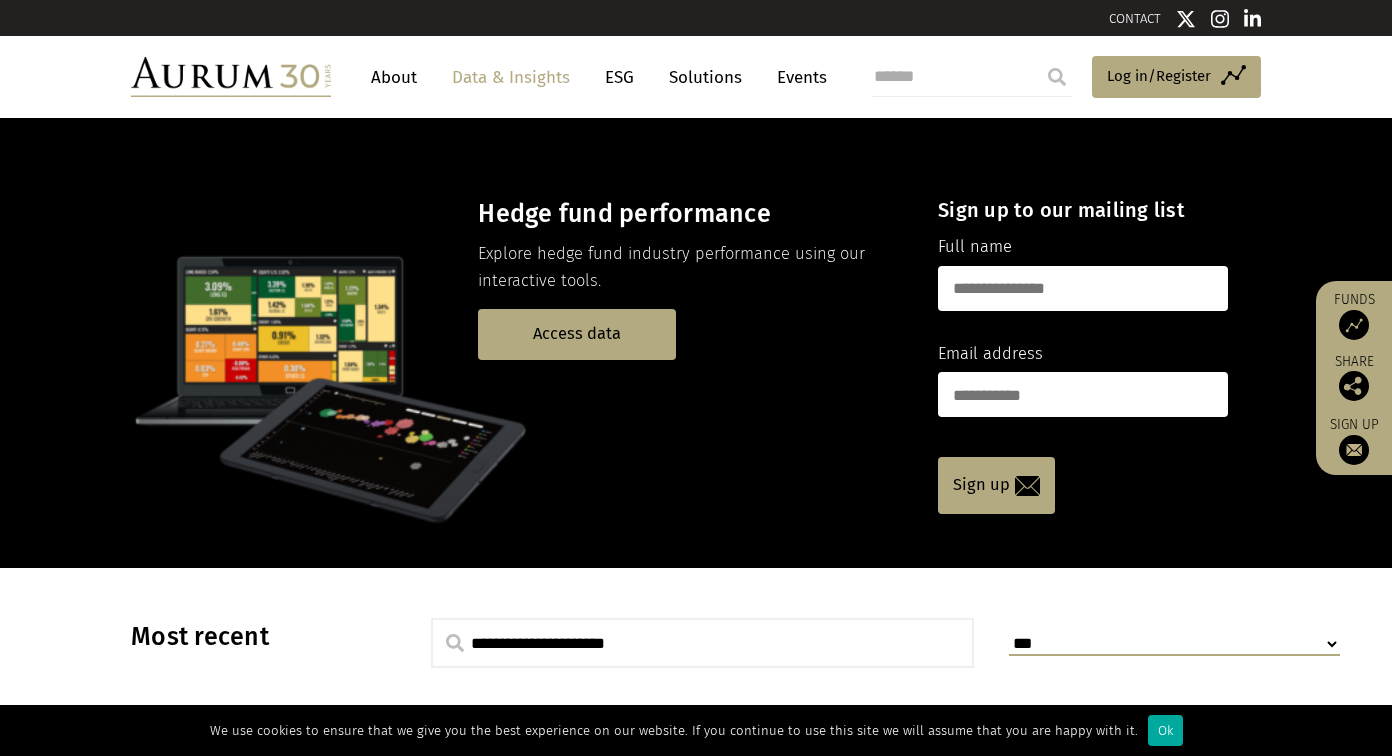 scroll, scrollTop: 29, scrollLeft: 0, axis: vertical 